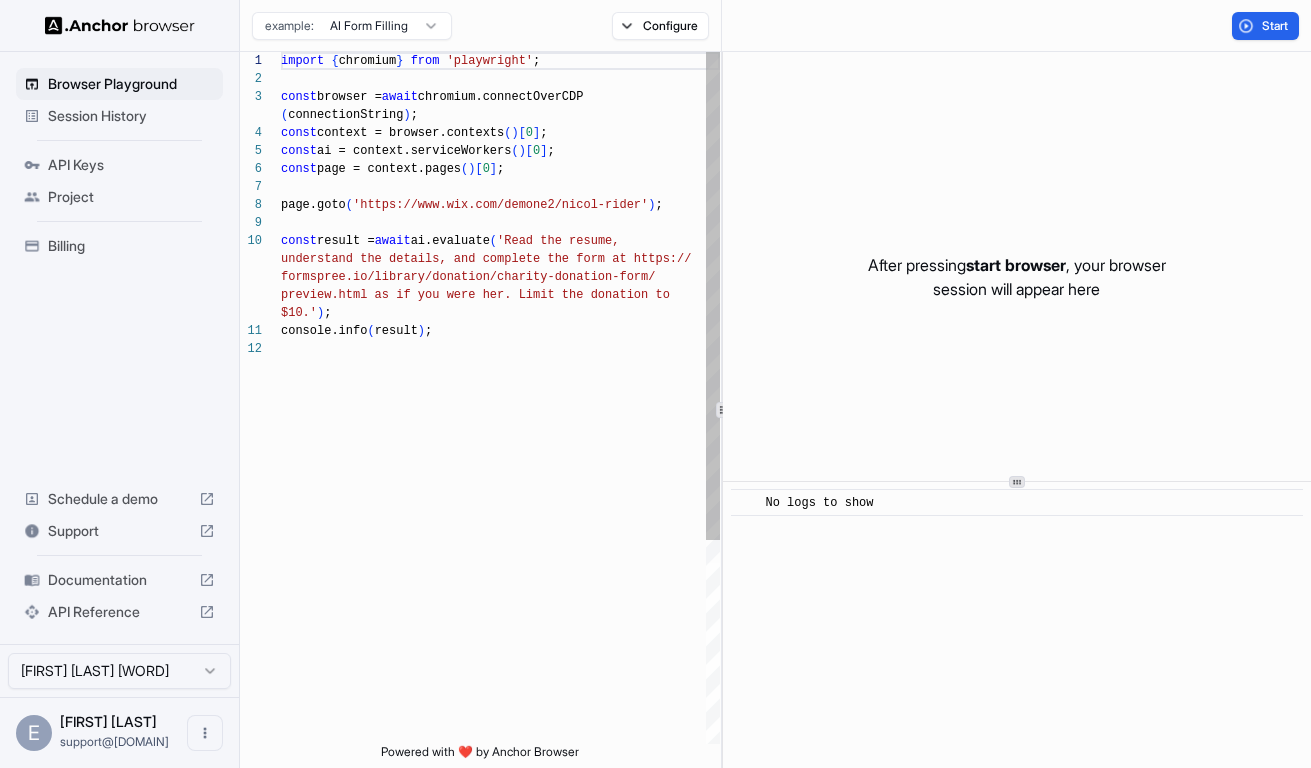 scroll, scrollTop: 0, scrollLeft: 0, axis: both 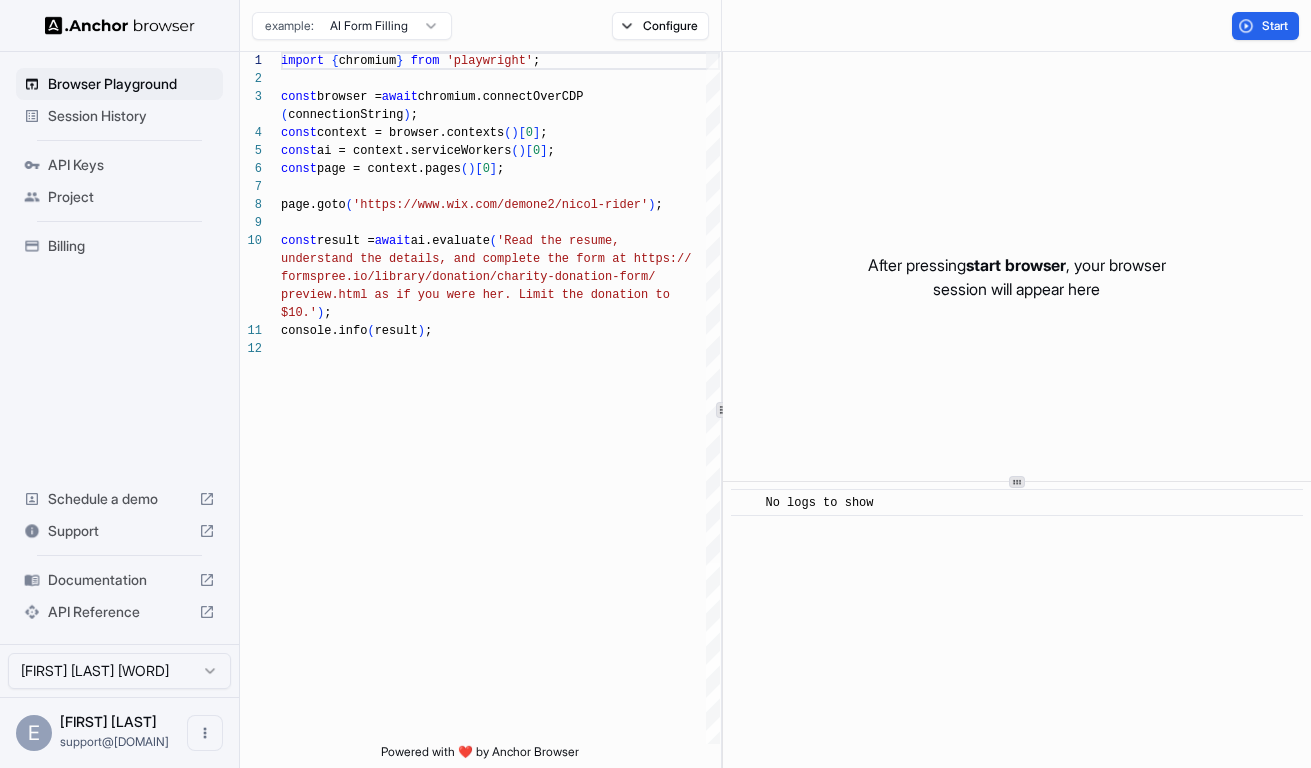 click on "Session History" at bounding box center [131, 116] 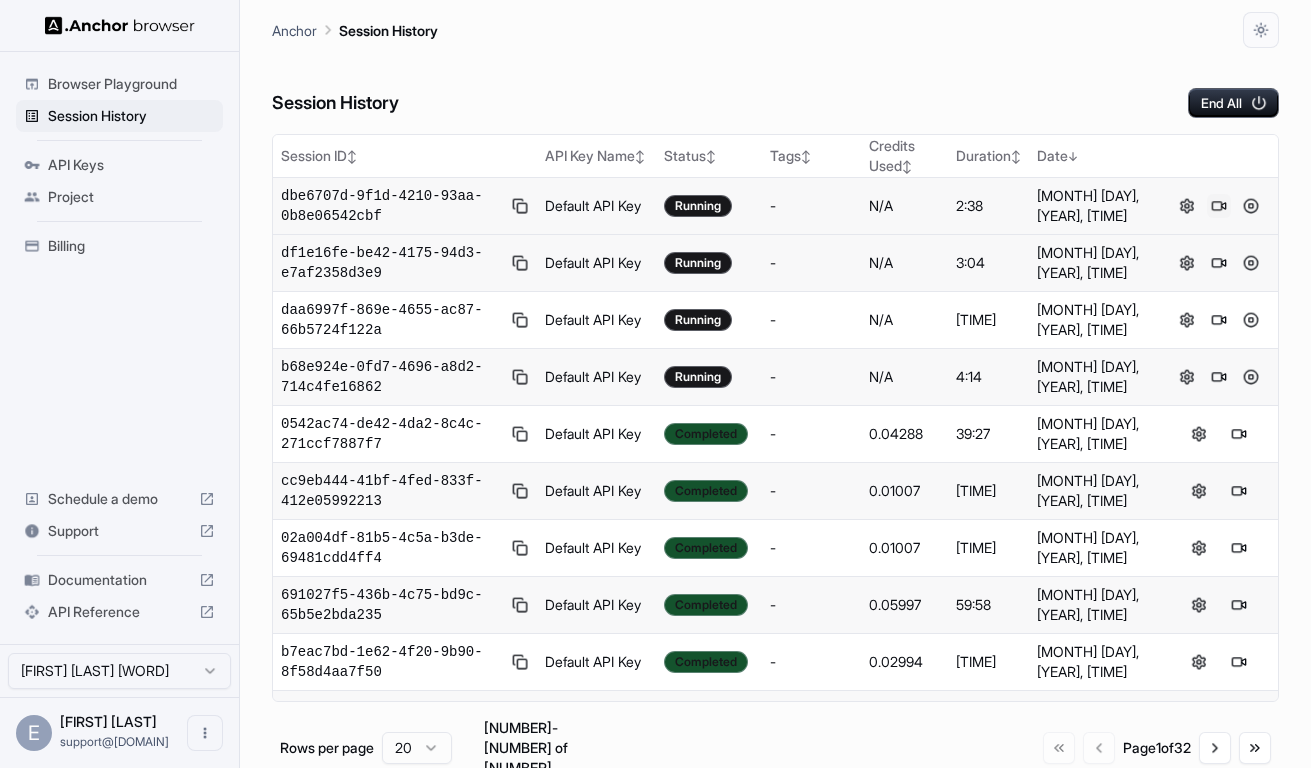 click at bounding box center (1219, 206) 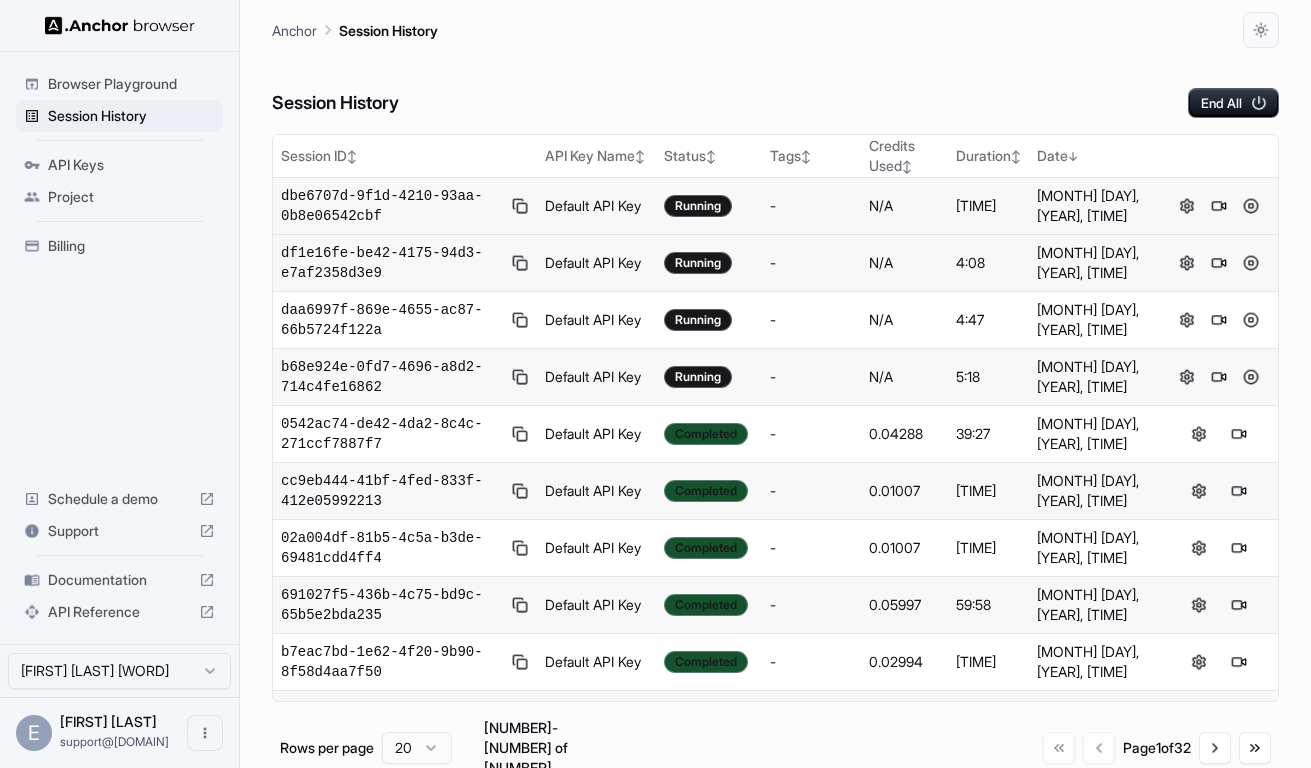 click on "Session History End All" at bounding box center (775, 83) 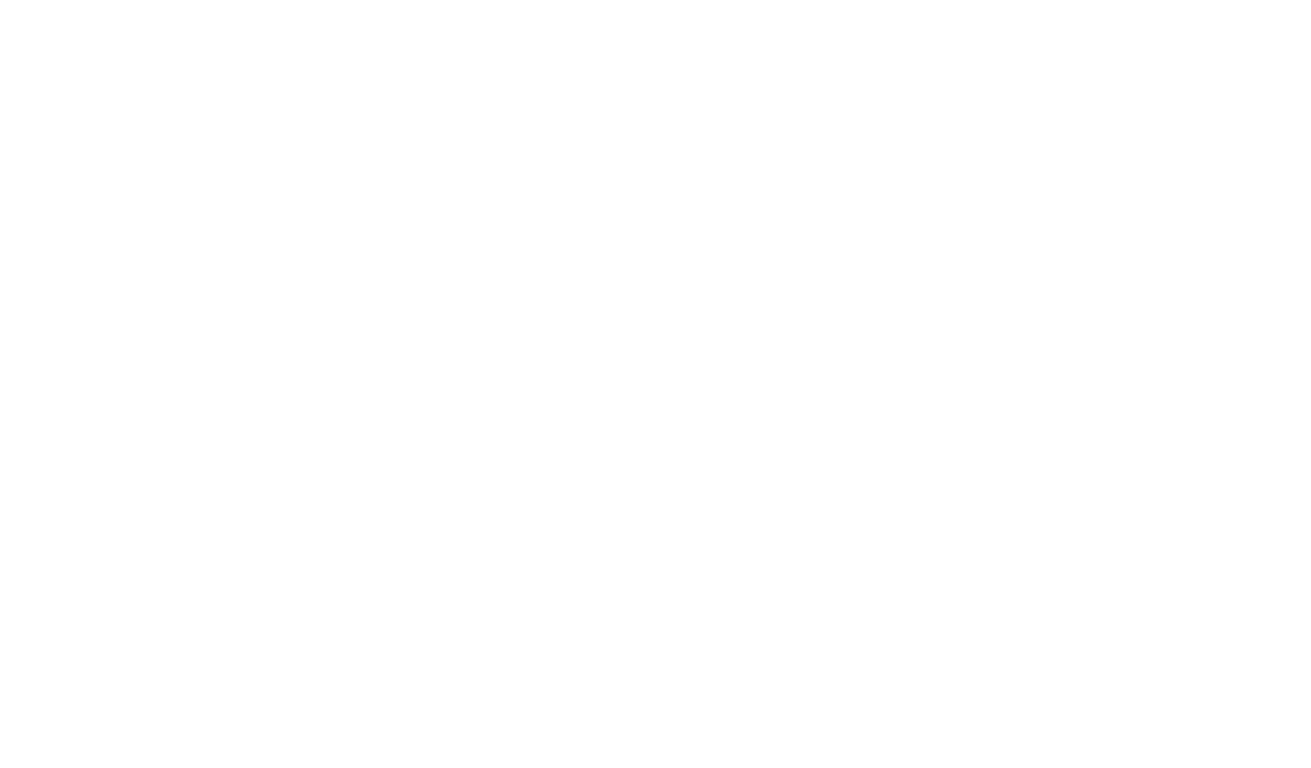 scroll, scrollTop: 0, scrollLeft: 0, axis: both 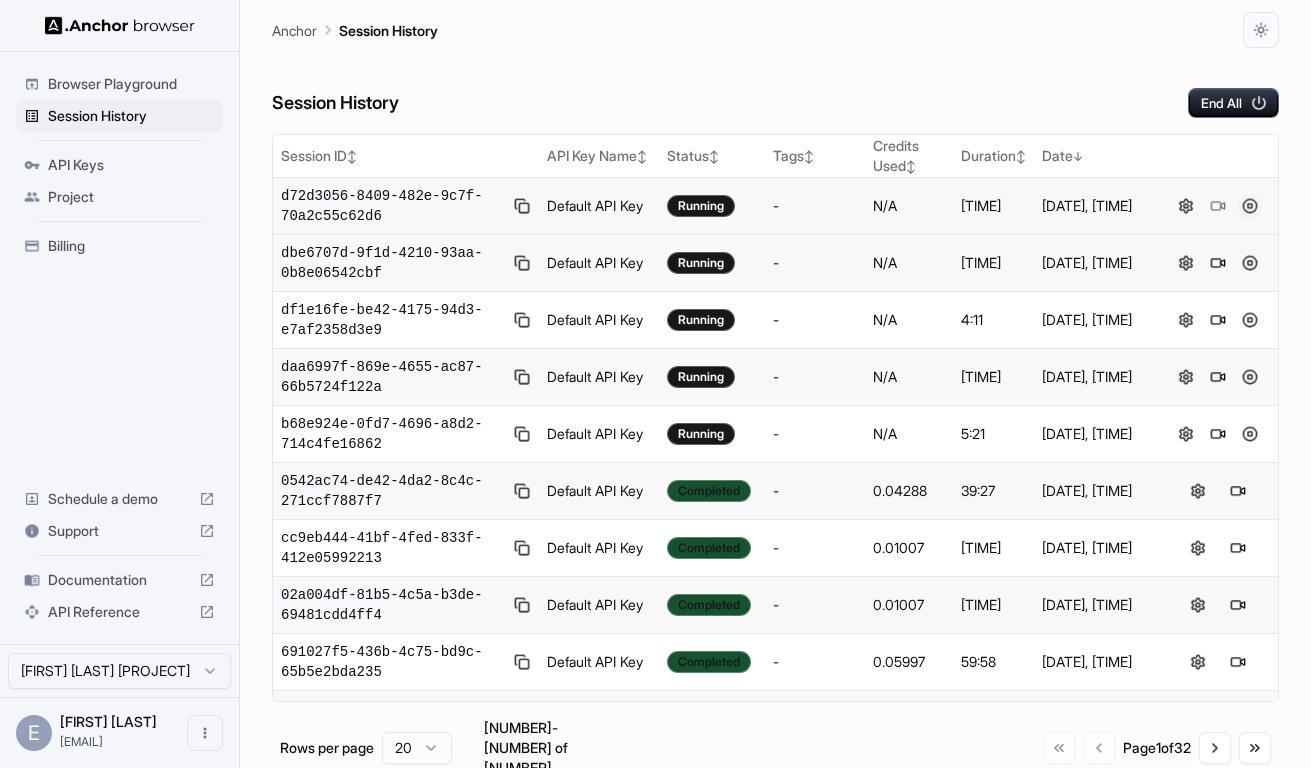 click at bounding box center (1250, 206) 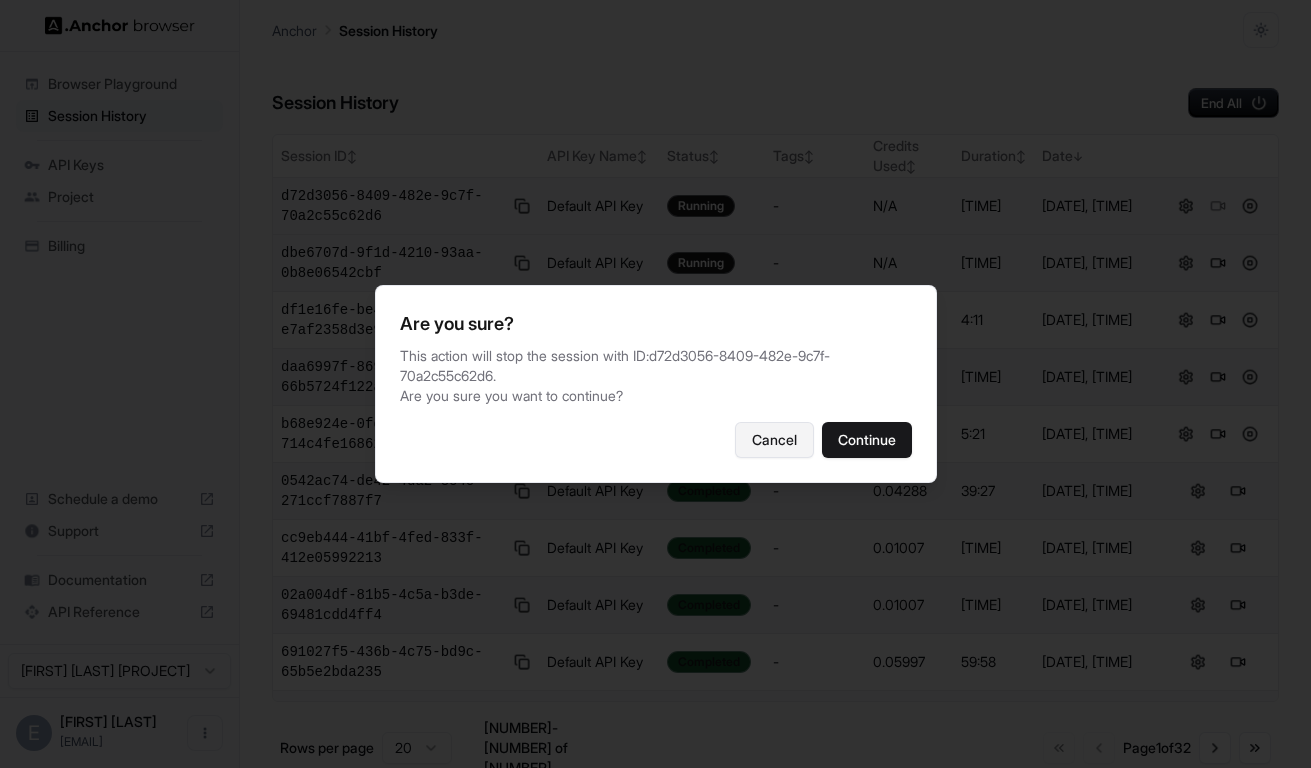 click on "Cancel" at bounding box center (774, 440) 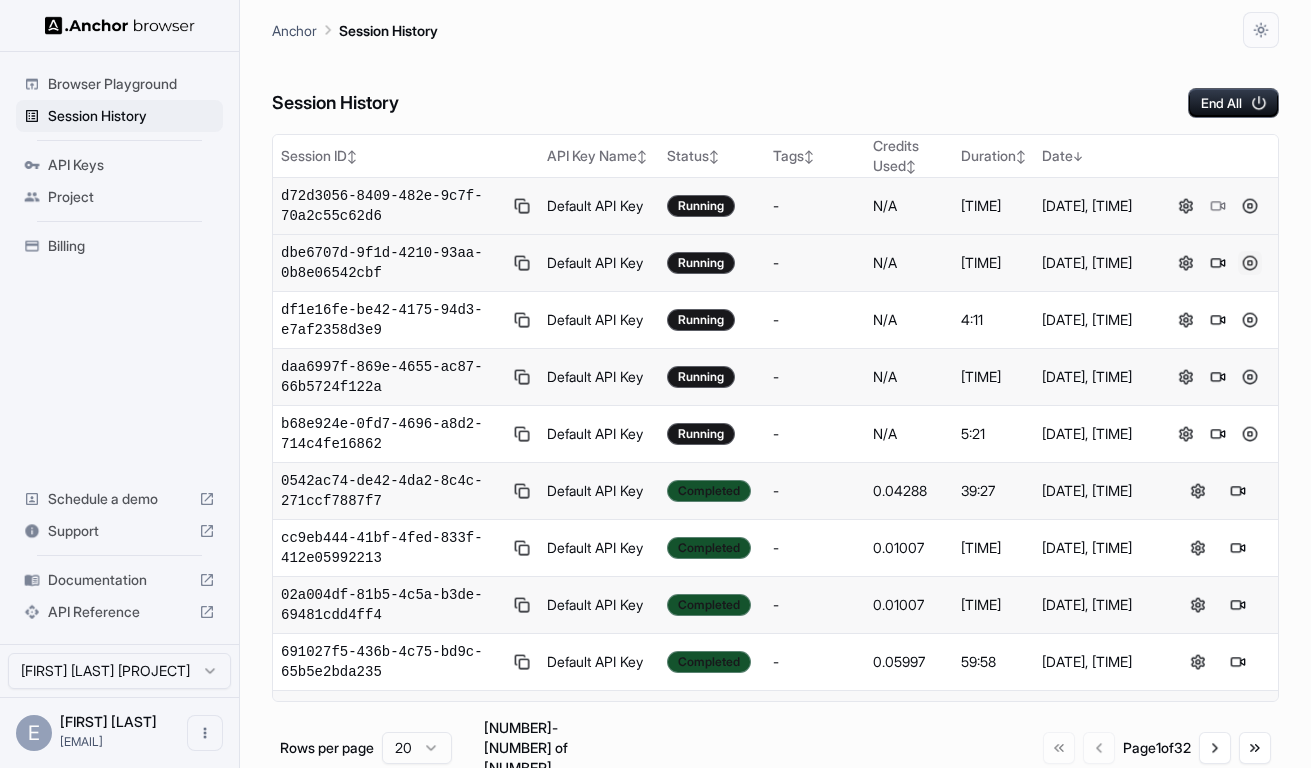 click at bounding box center (1250, 263) 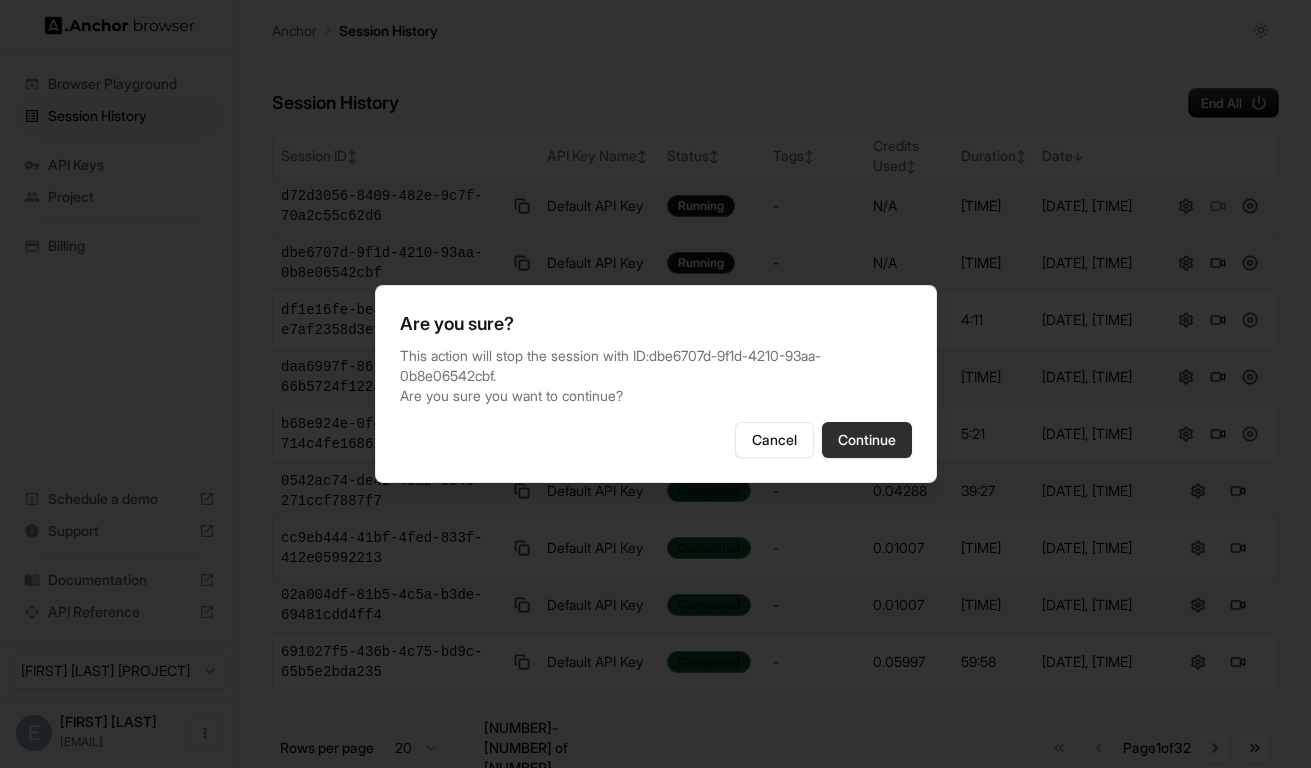 click on "Continue" at bounding box center (867, 440) 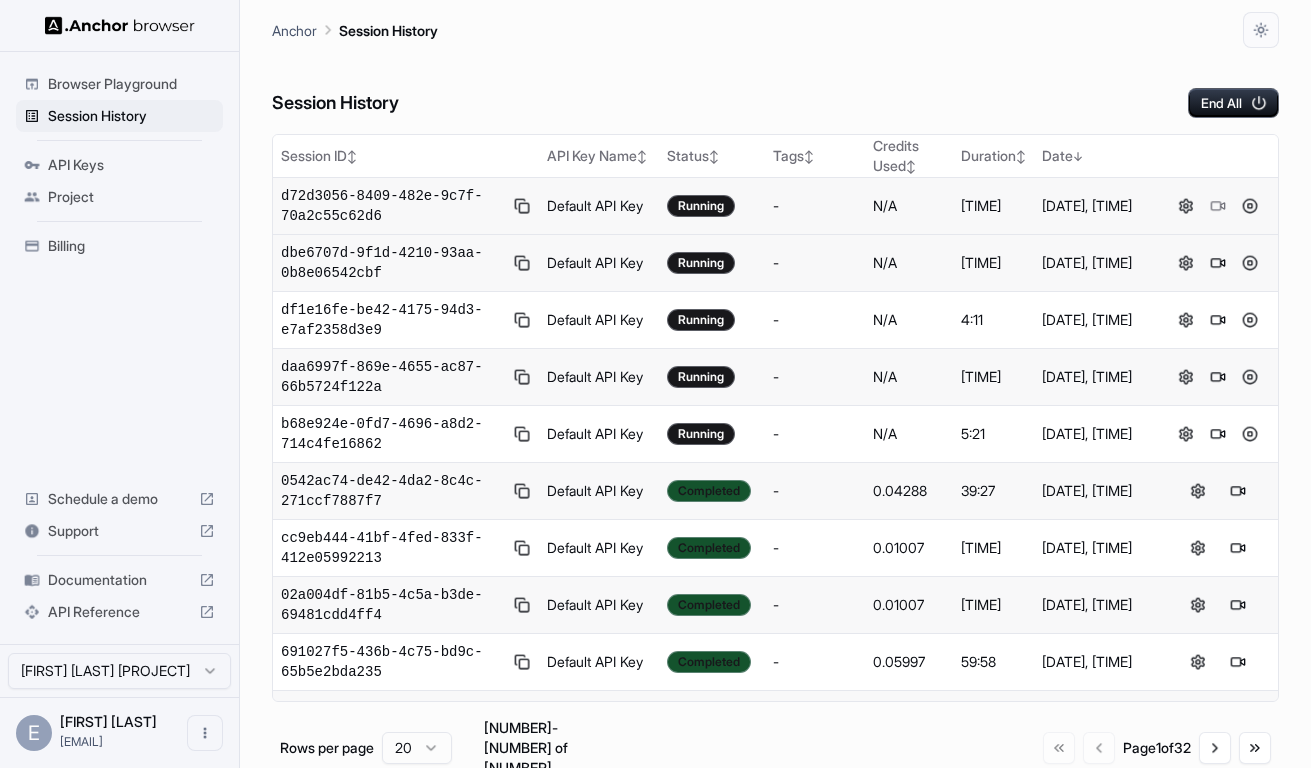 click on "Session History End All" at bounding box center [775, 83] 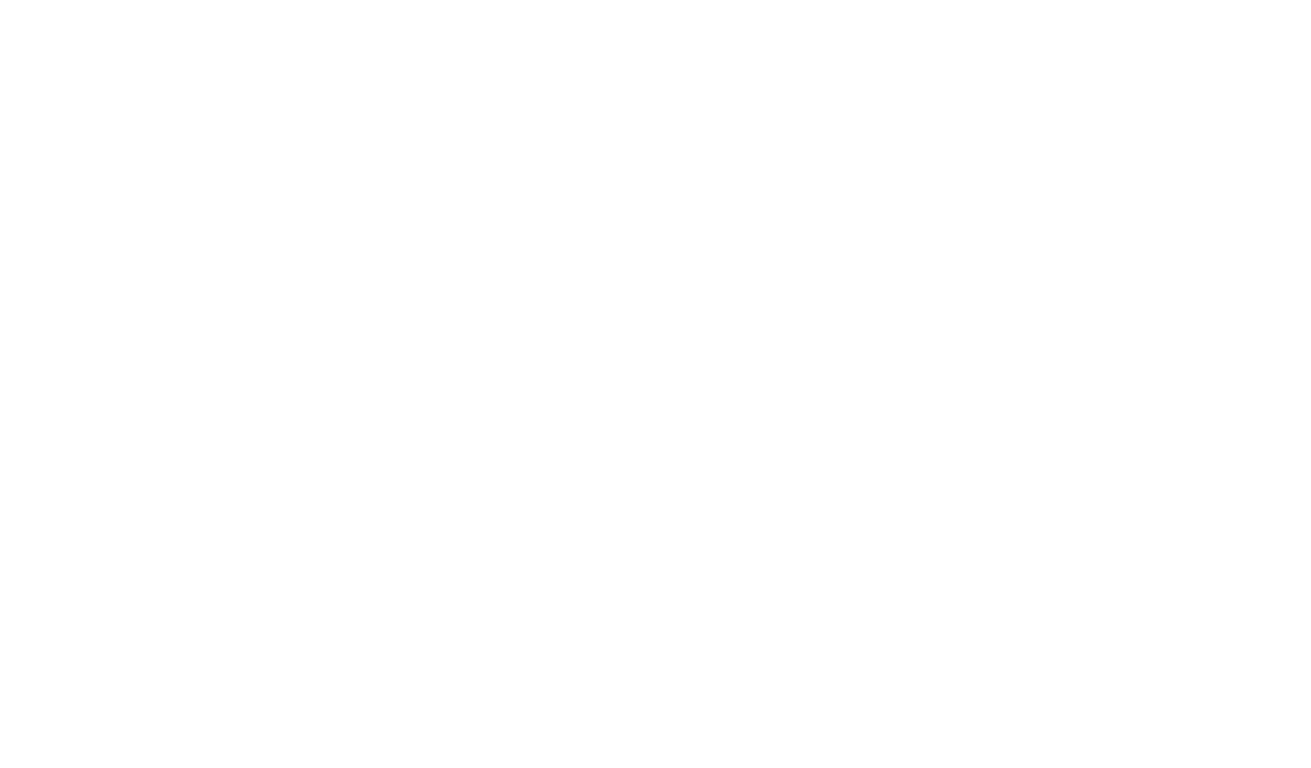 scroll, scrollTop: 0, scrollLeft: 0, axis: both 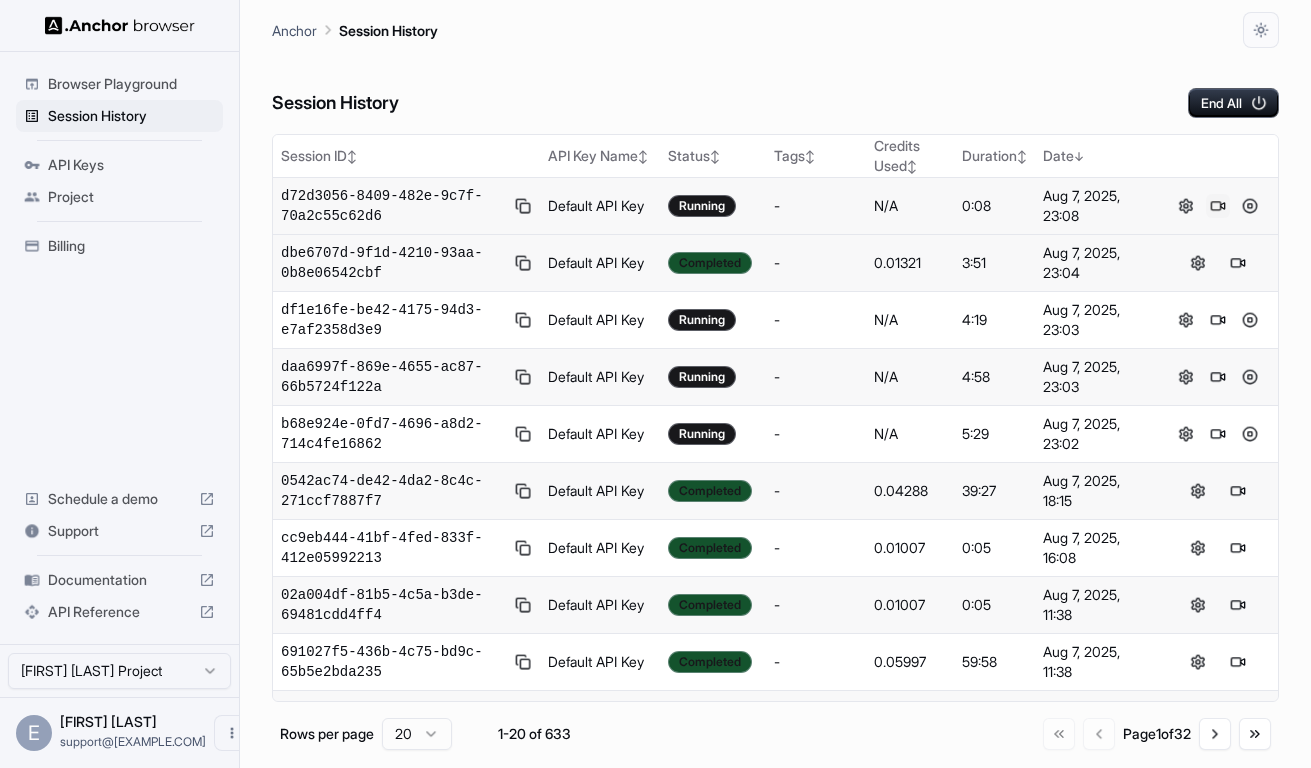 click at bounding box center (1218, 206) 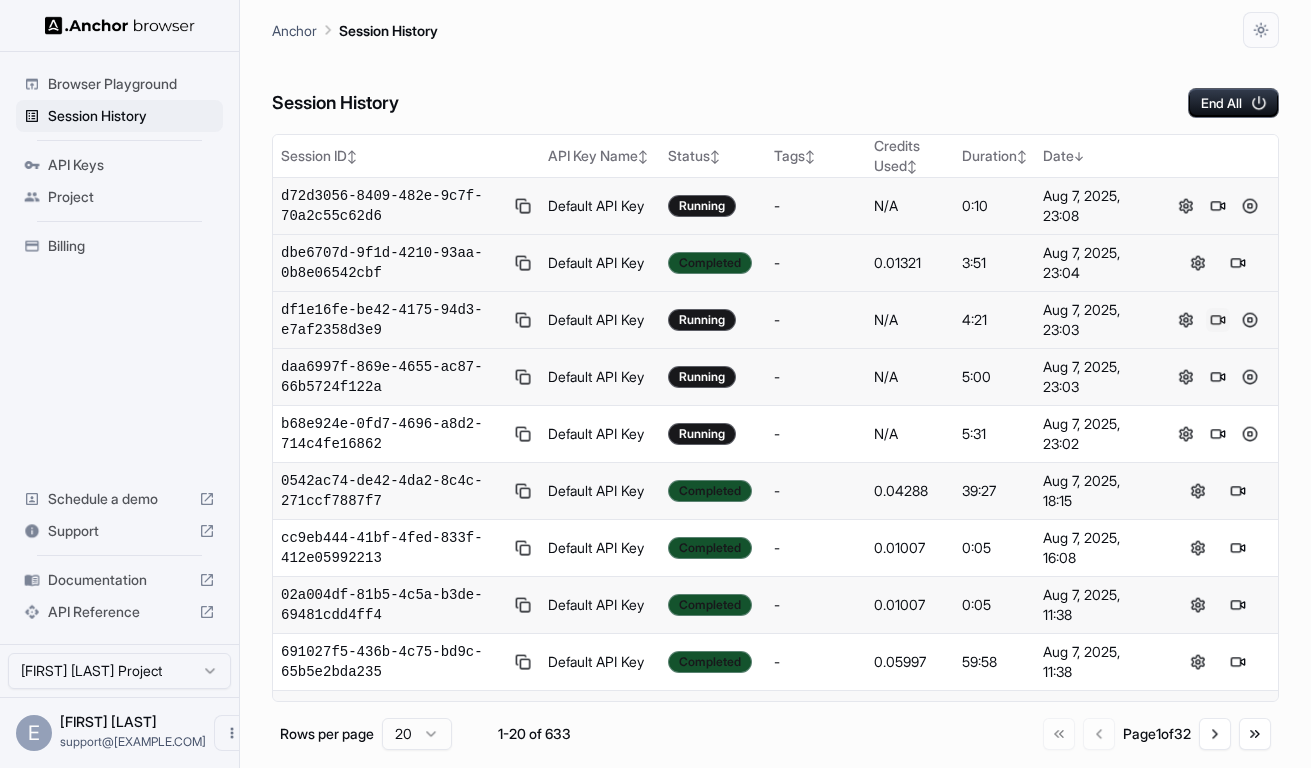 click at bounding box center (1218, 320) 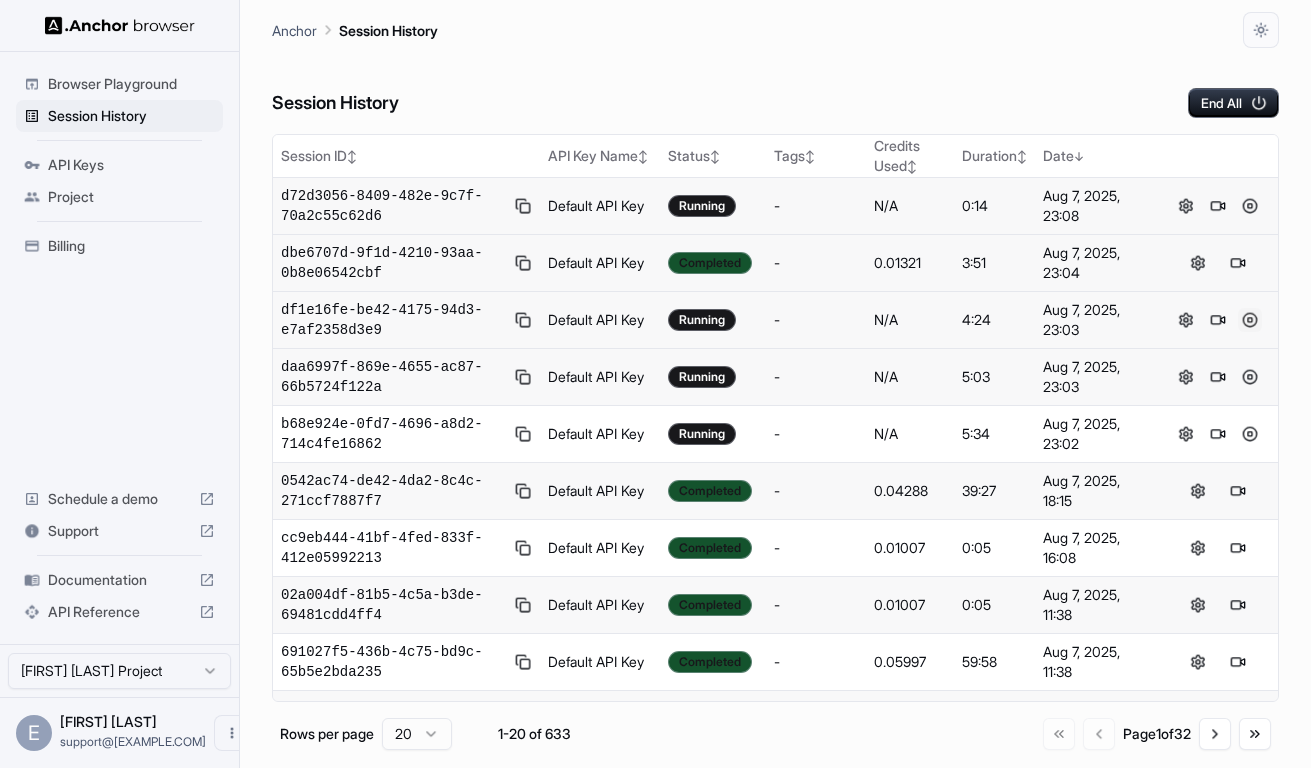 click at bounding box center (1250, 320) 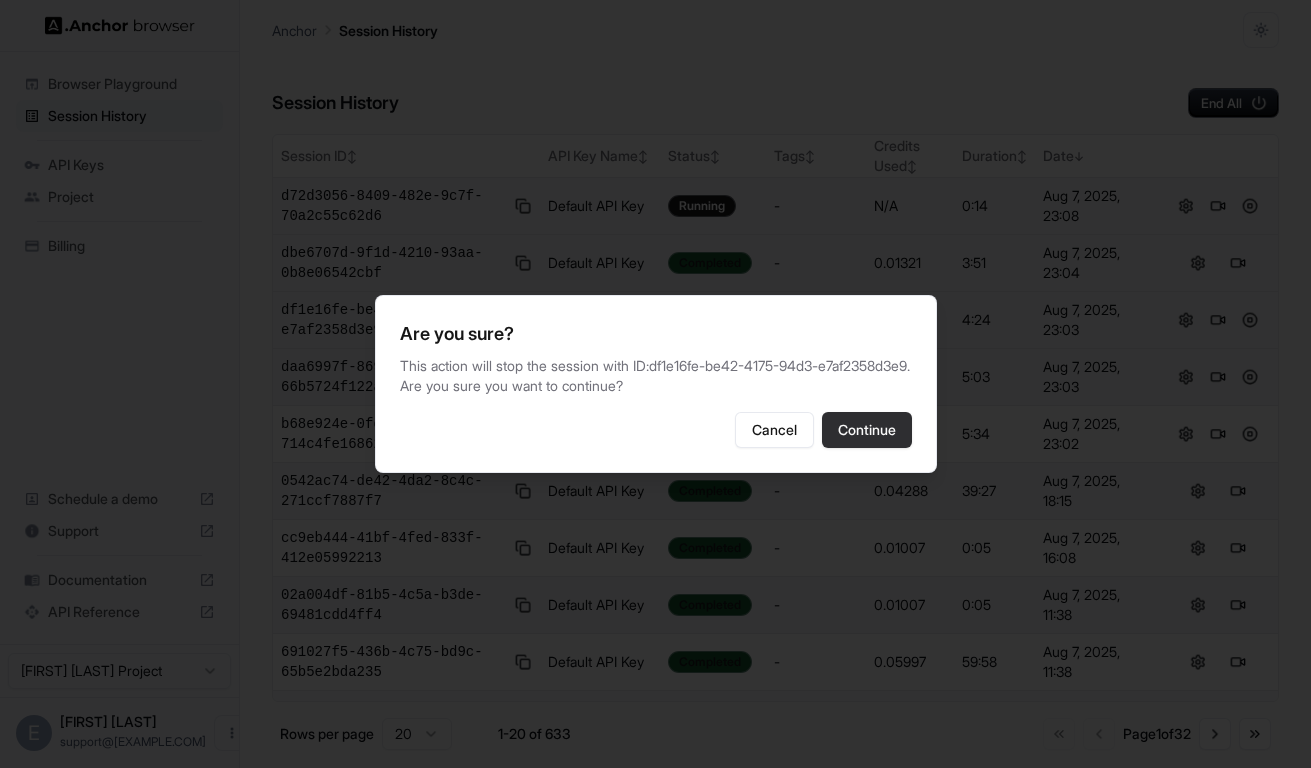 click on "Continue" at bounding box center [867, 430] 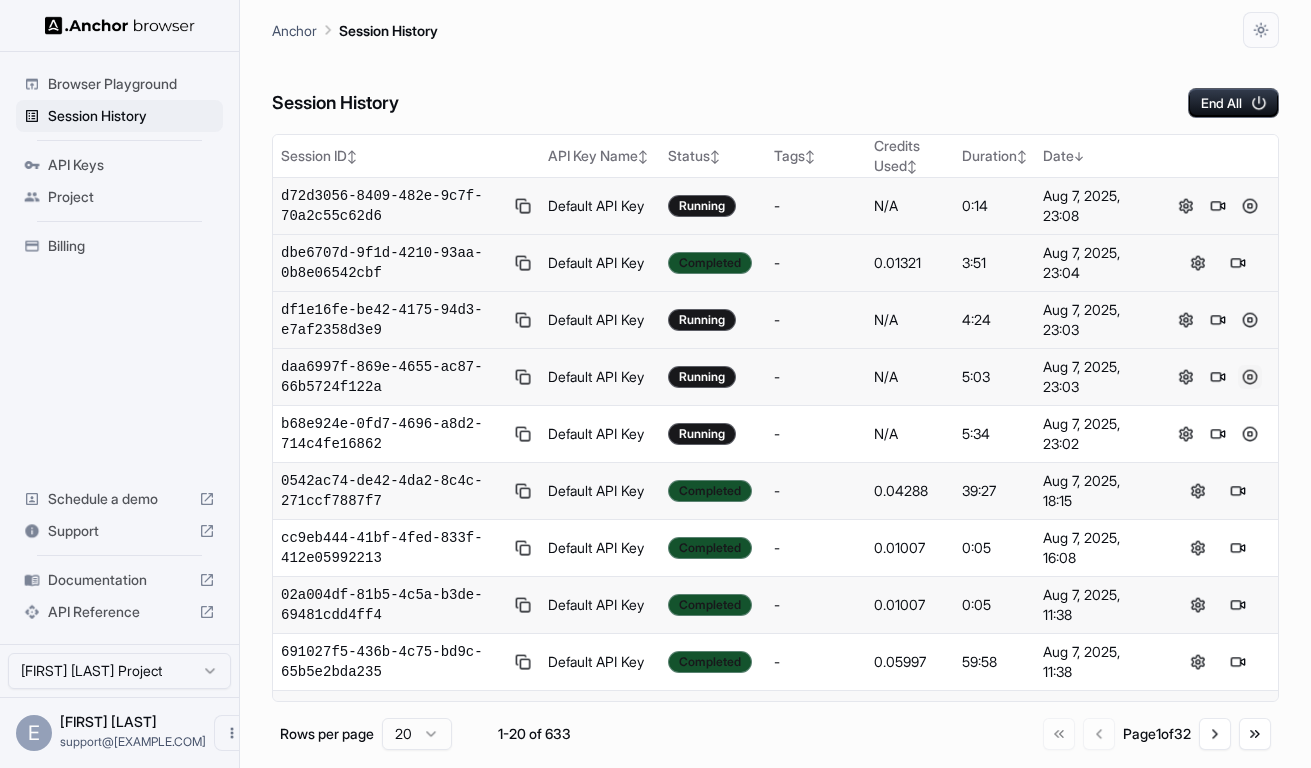 click at bounding box center (1250, 377) 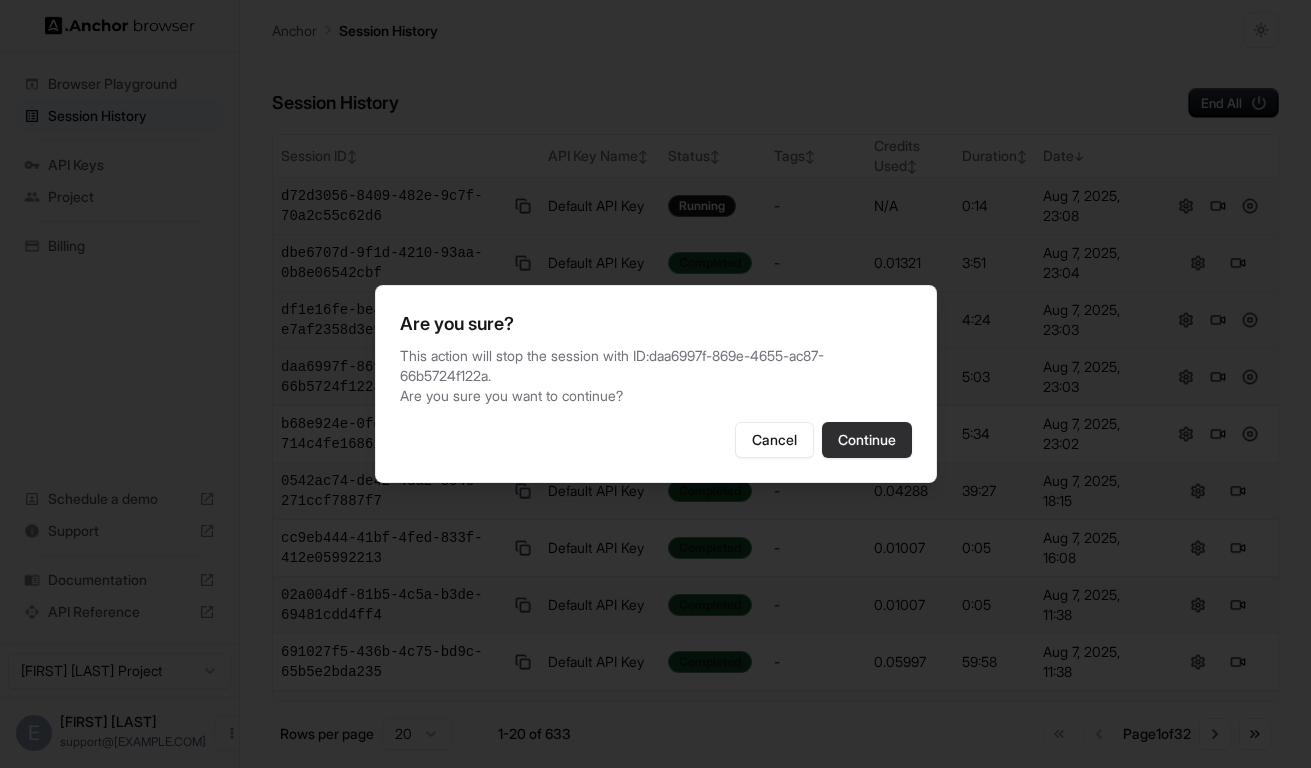 click on "Continue" at bounding box center (867, 440) 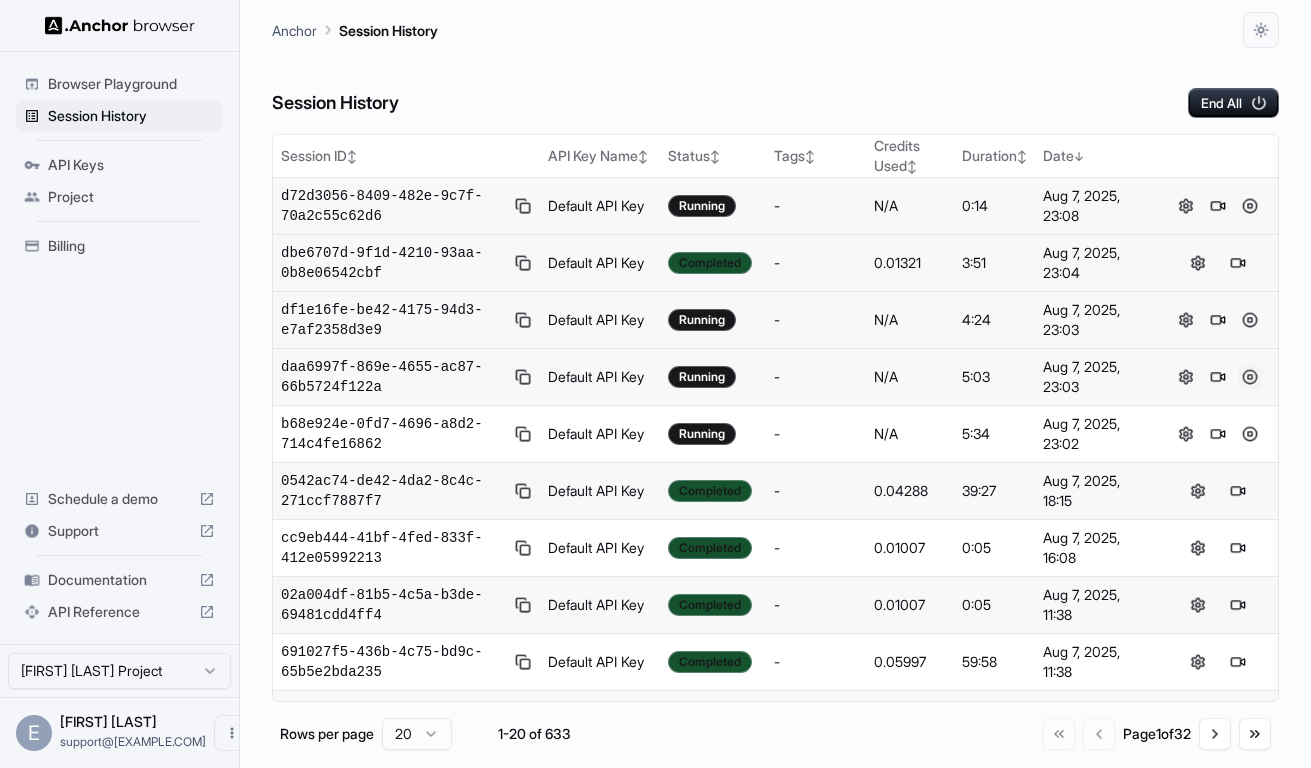 click at bounding box center (1250, 377) 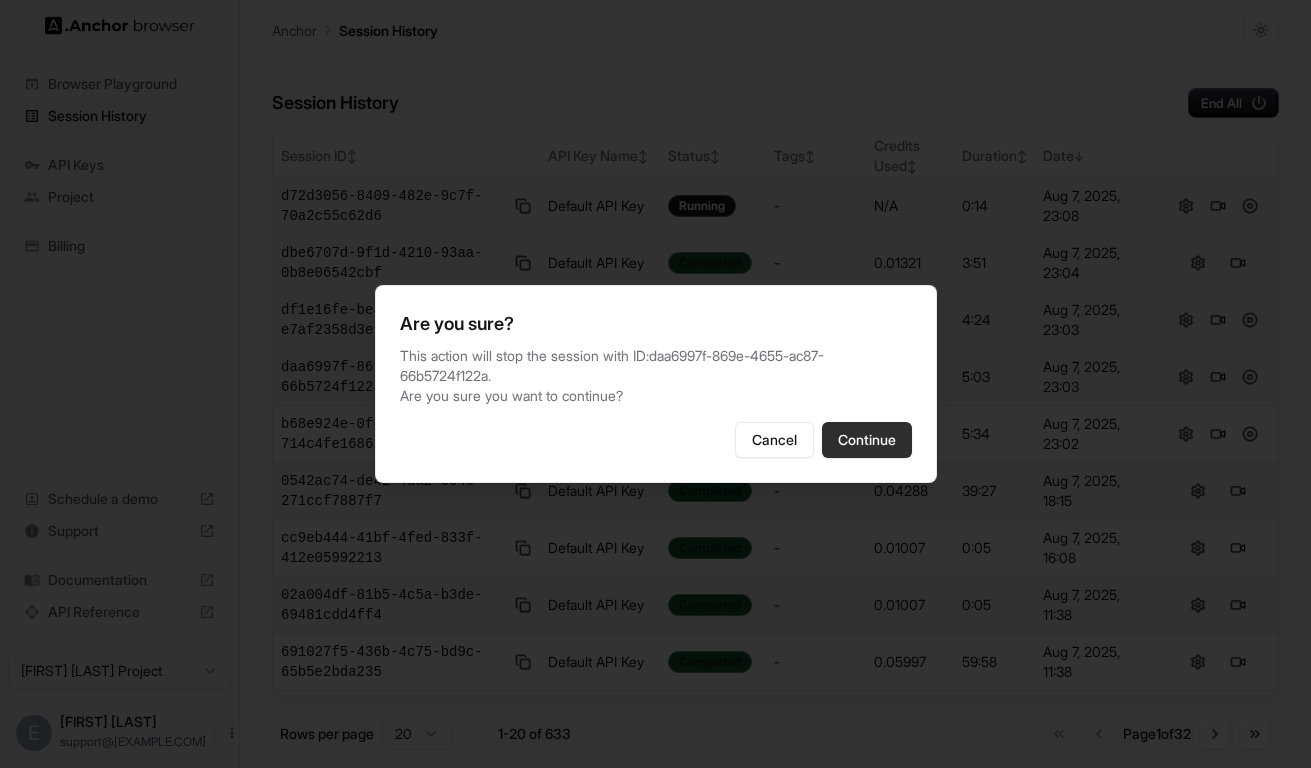 click on "Continue" at bounding box center (867, 440) 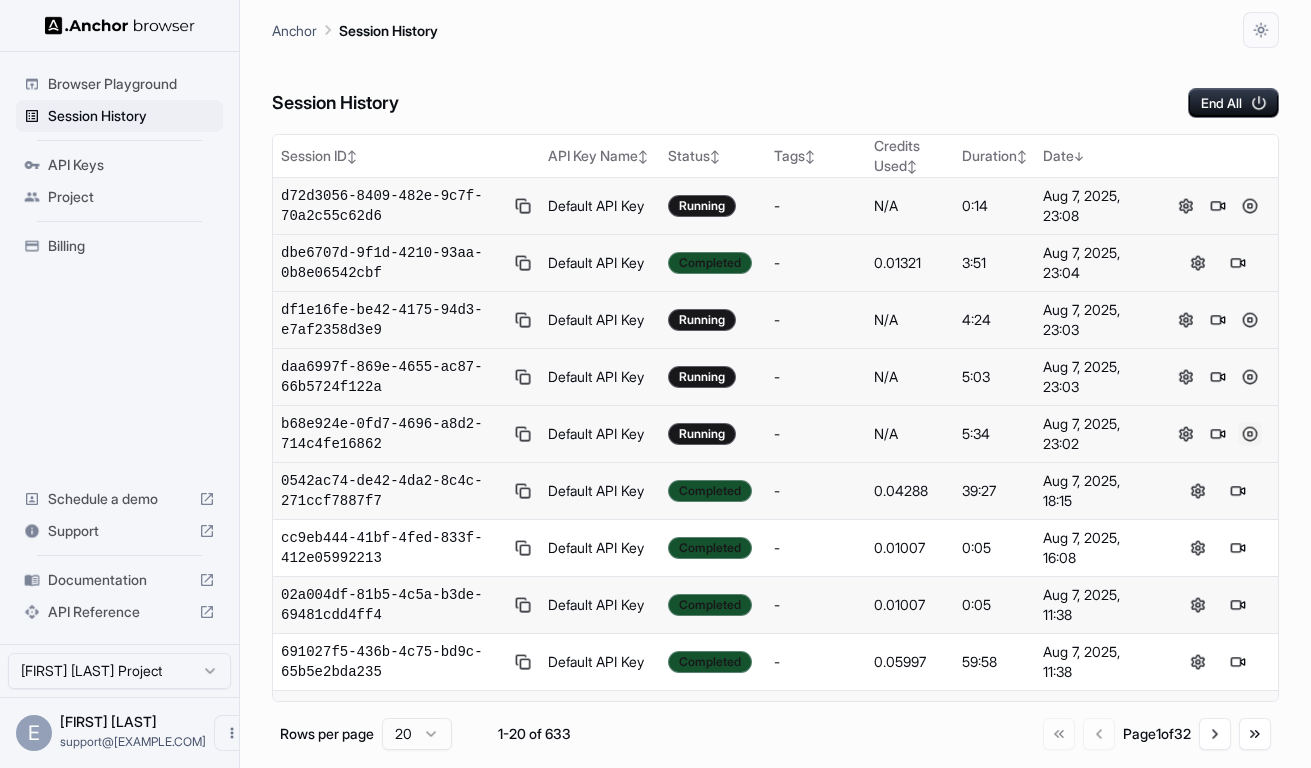click at bounding box center [1250, 434] 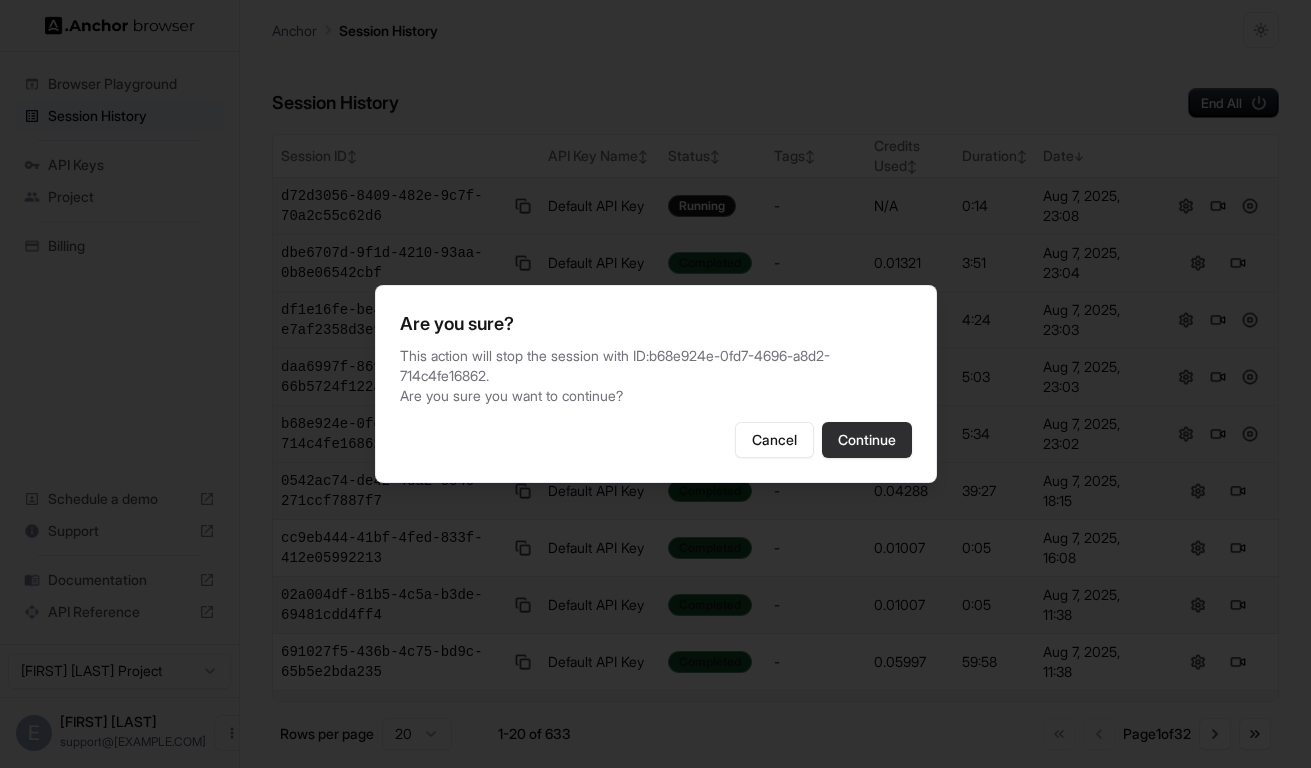 click on "Continue" at bounding box center (867, 440) 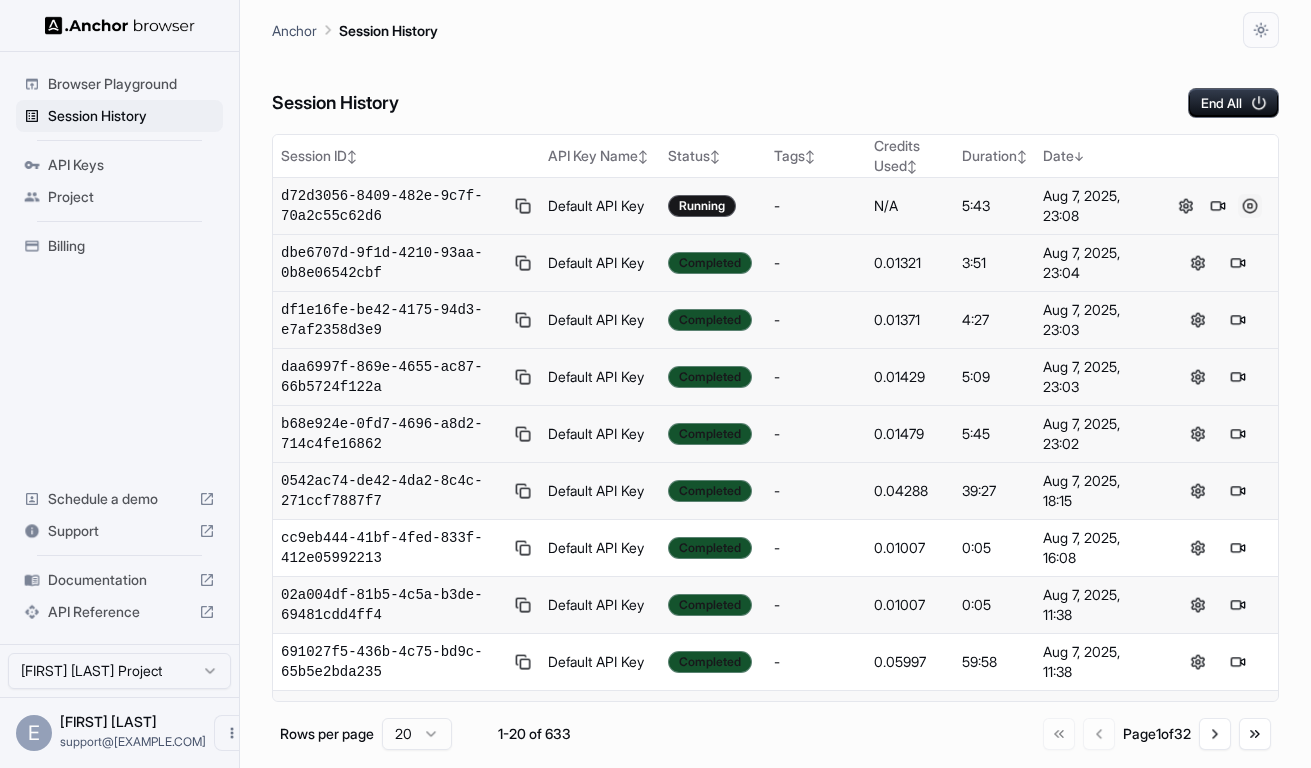 click at bounding box center (1250, 206) 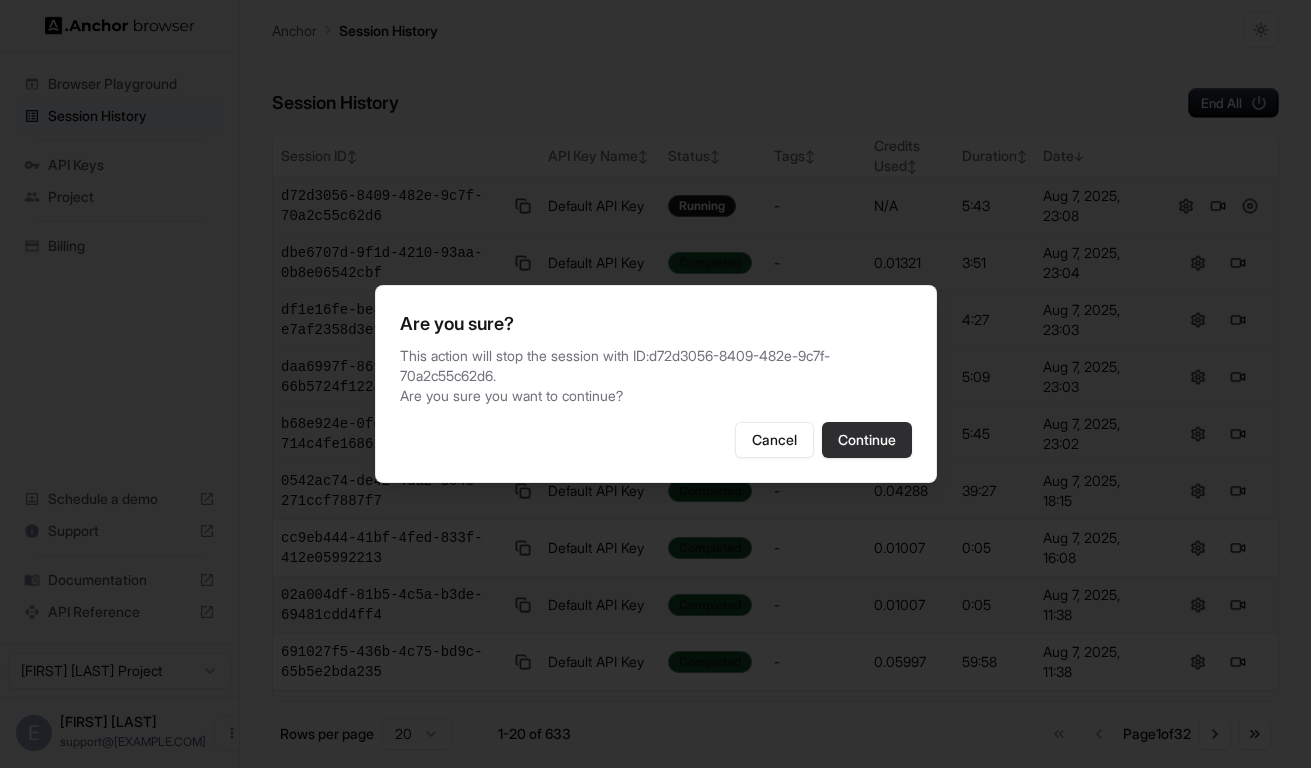 click on "Continue" at bounding box center (867, 440) 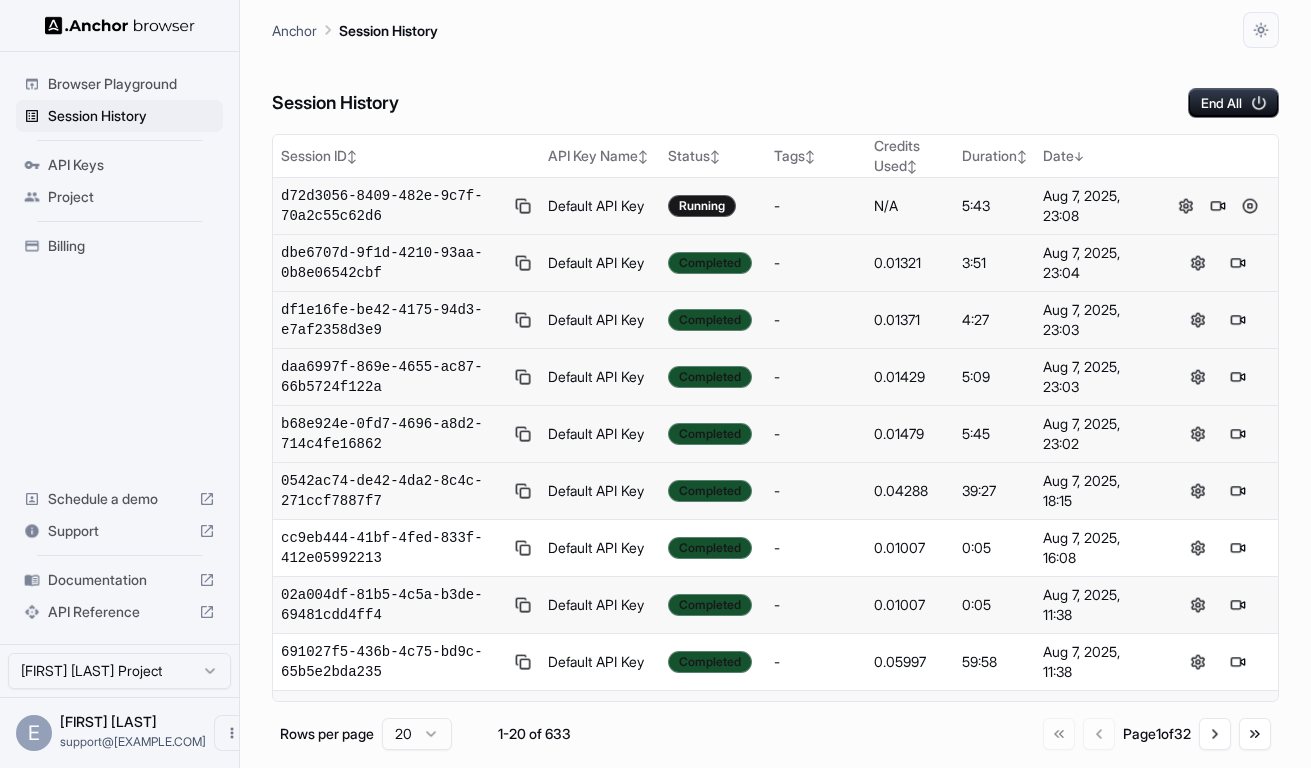 click on "Session History End All" at bounding box center (775, 83) 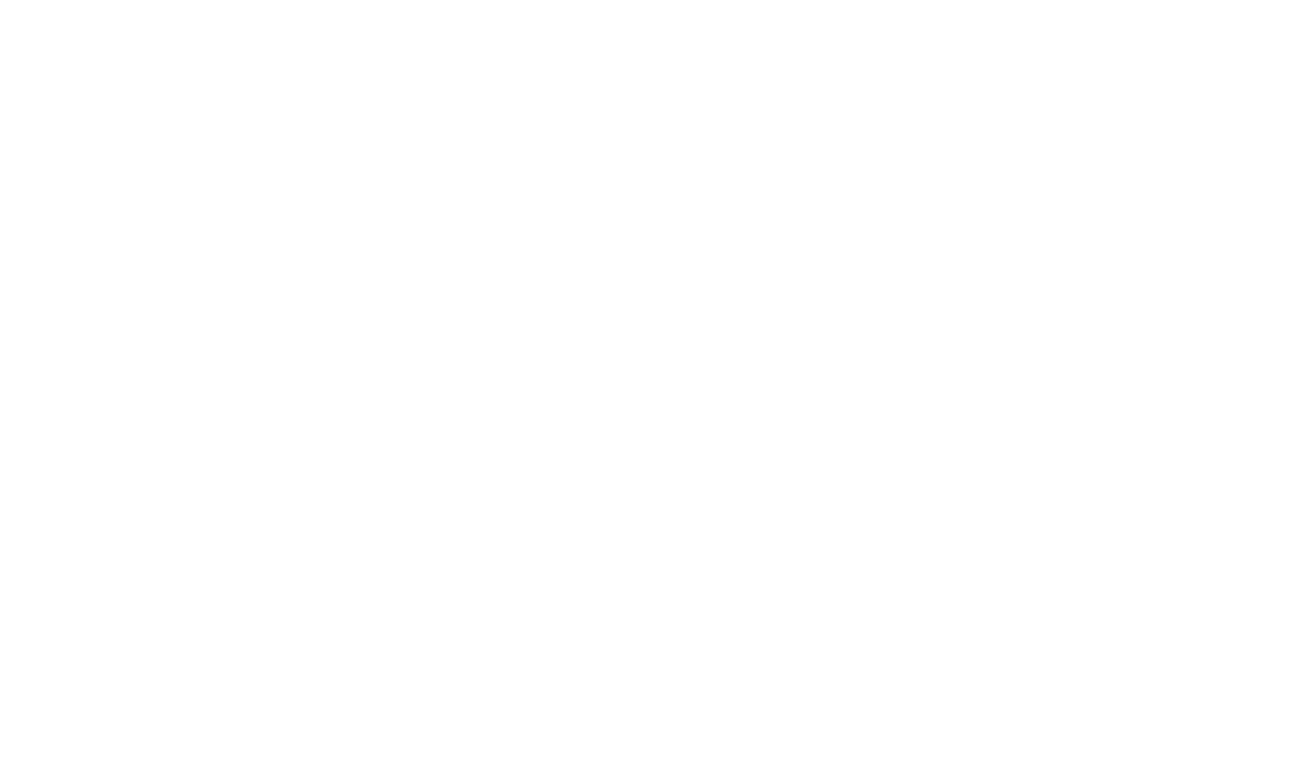 scroll, scrollTop: 0, scrollLeft: 0, axis: both 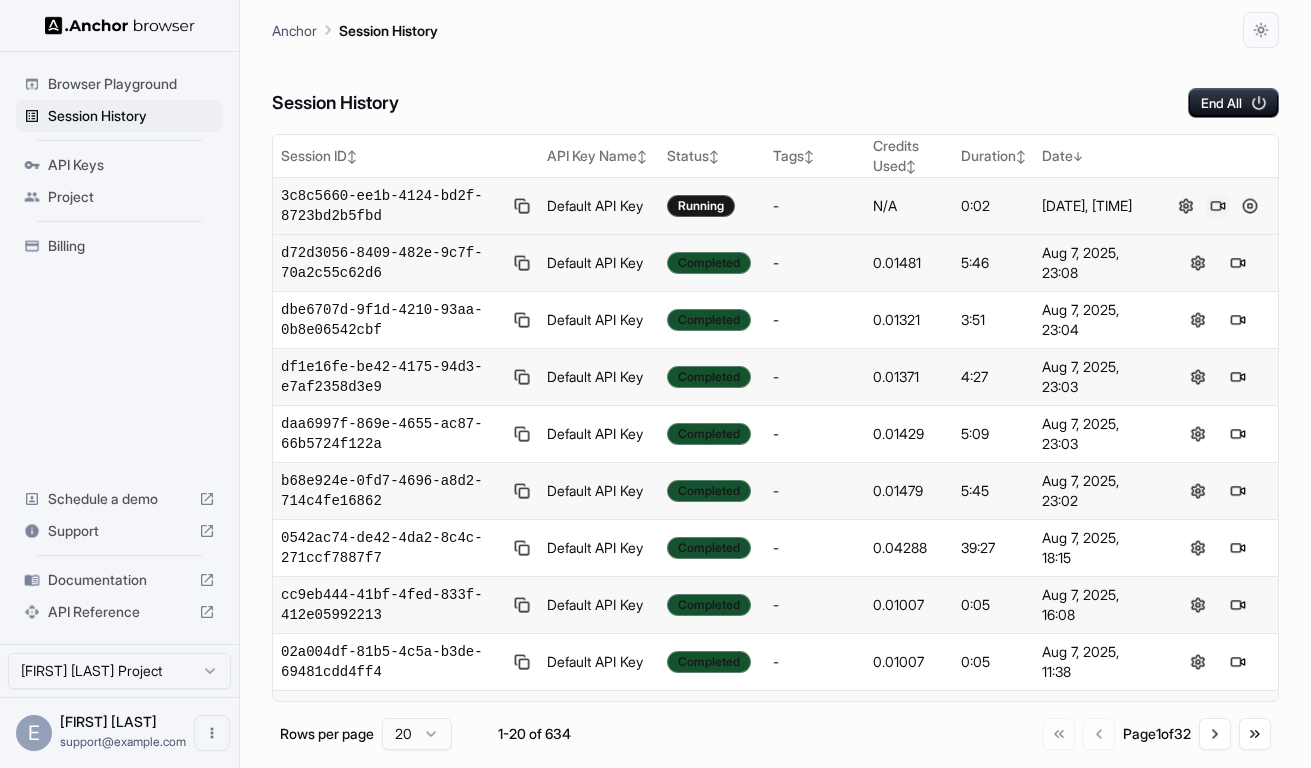 click at bounding box center [1218, 206] 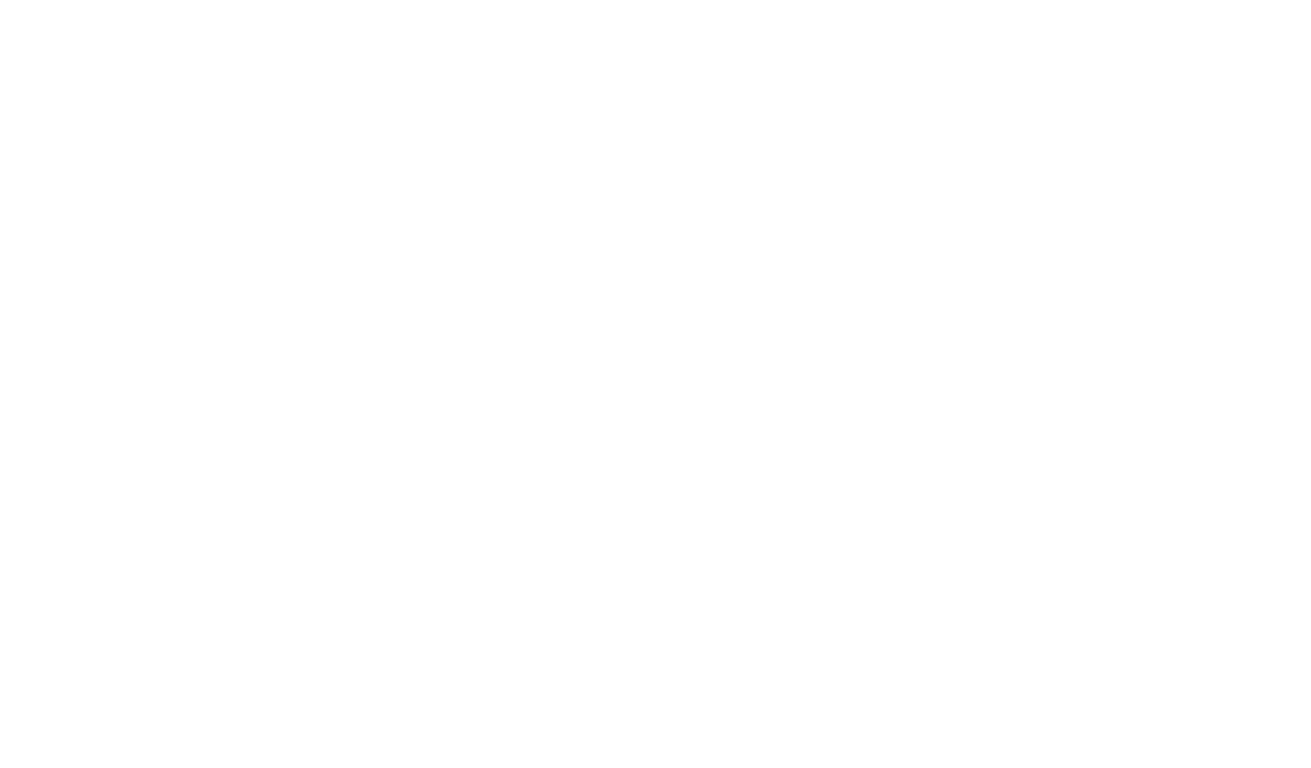 scroll, scrollTop: 0, scrollLeft: 0, axis: both 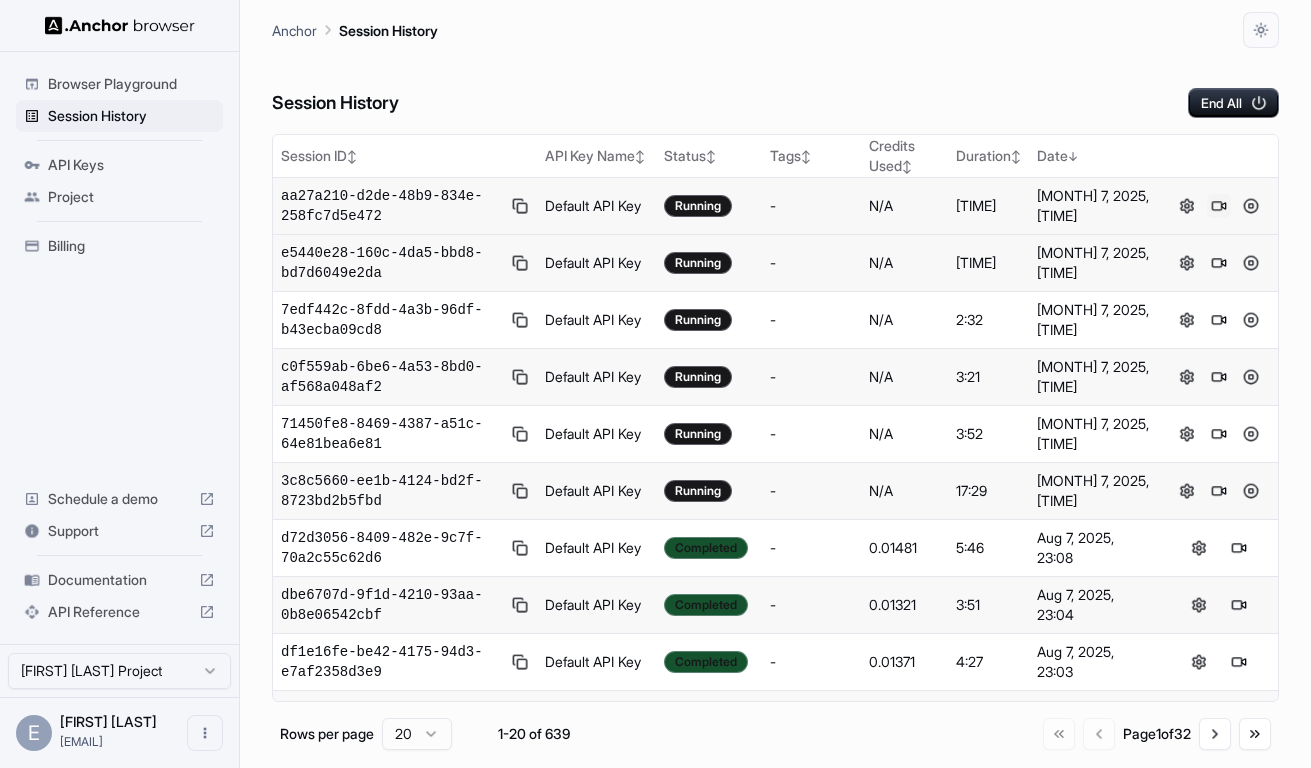 click at bounding box center [1219, 206] 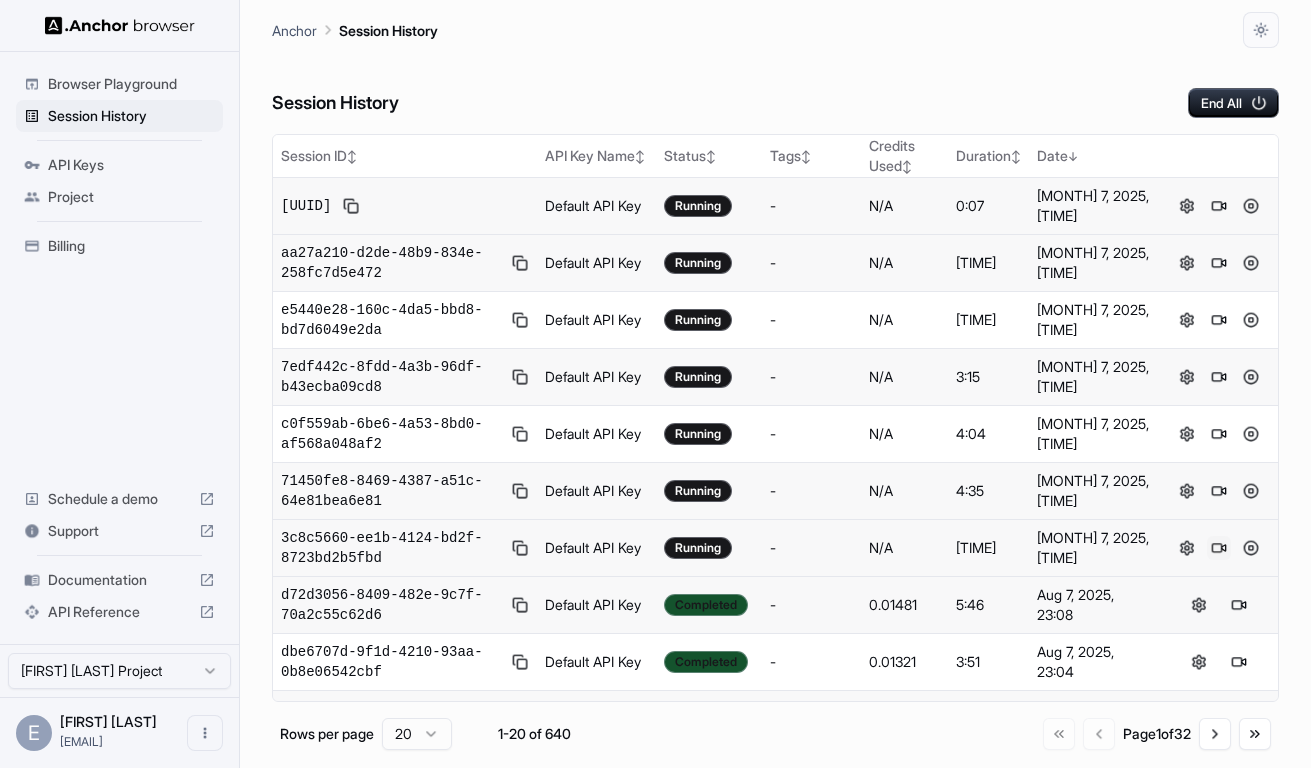 click at bounding box center [1219, 548] 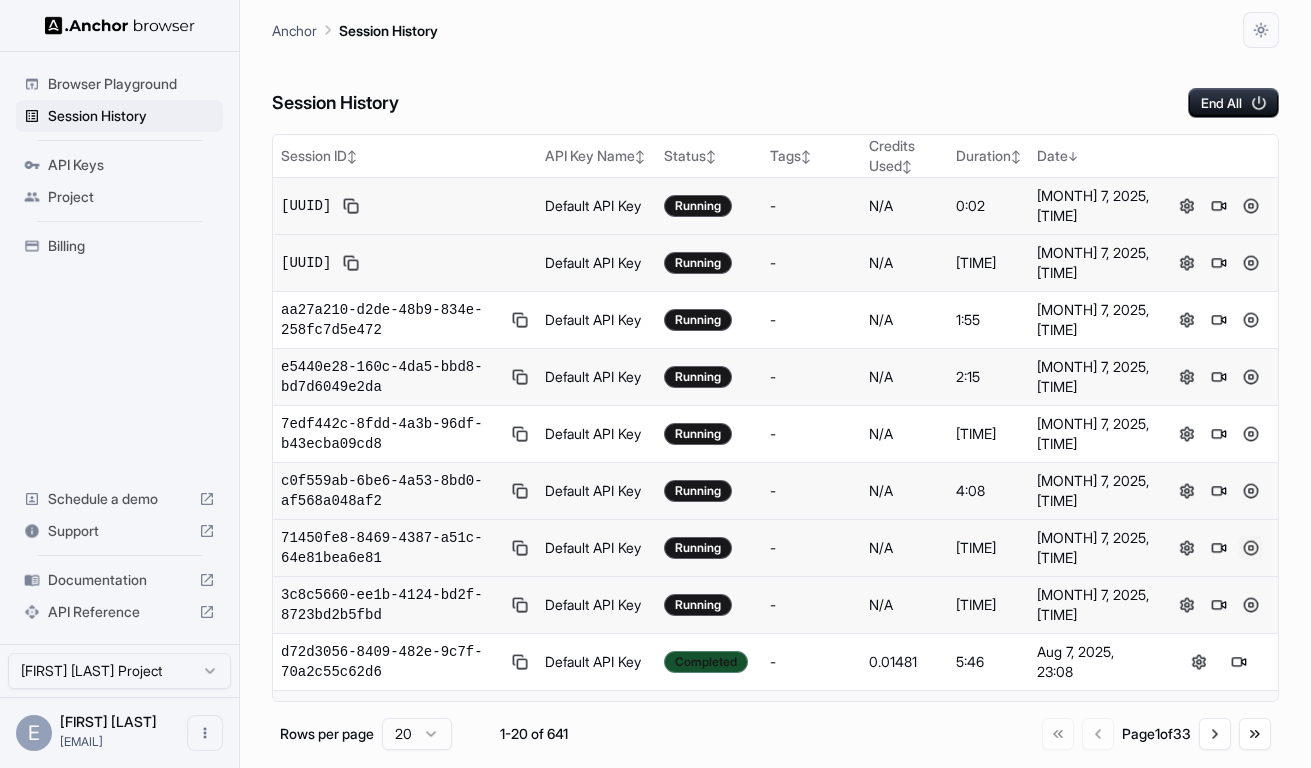 click at bounding box center (1251, 548) 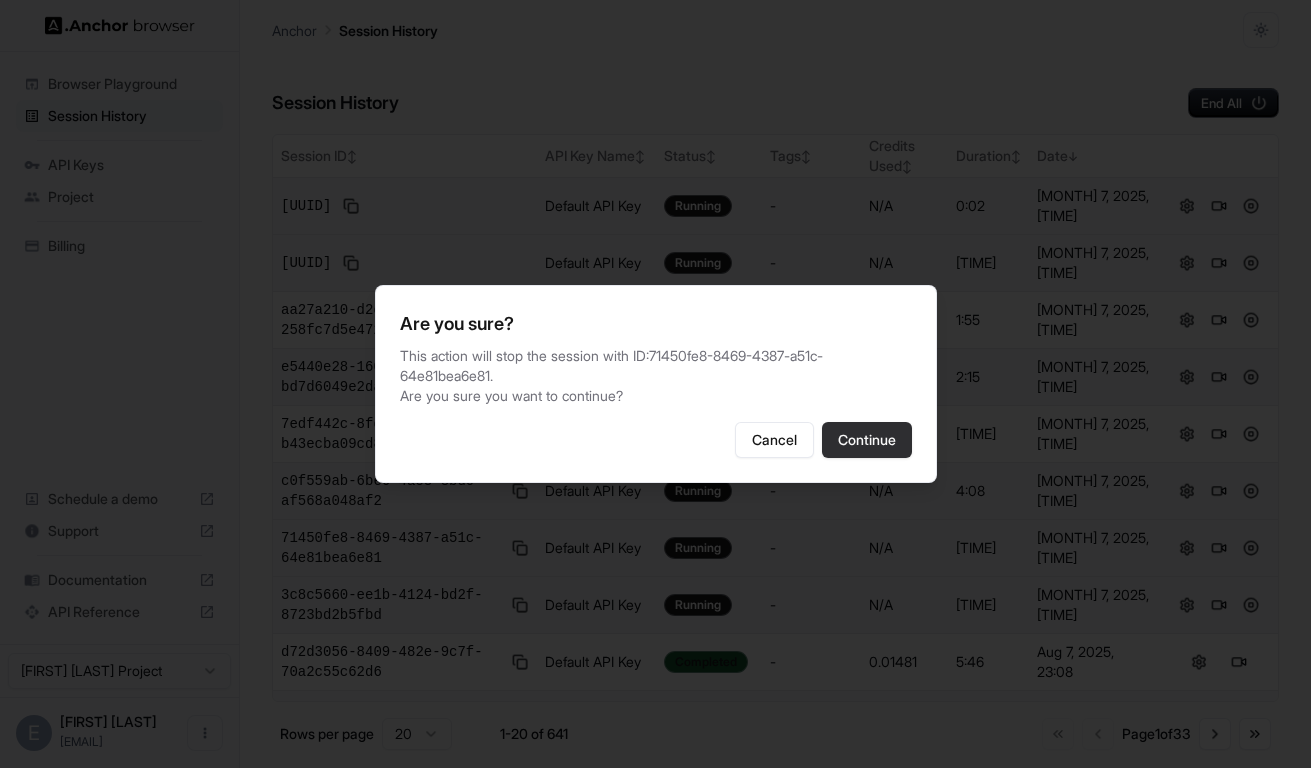 click on "Continue" at bounding box center (867, 440) 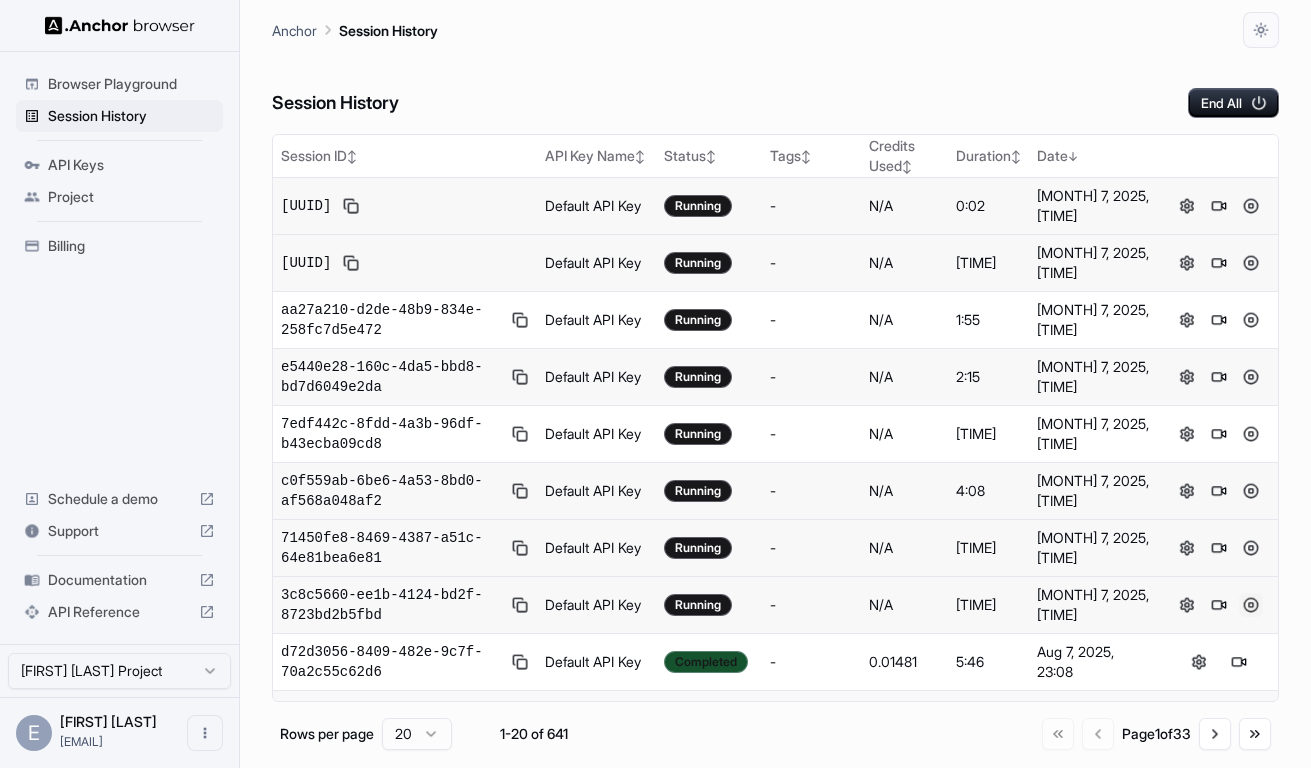 click at bounding box center (1251, 605) 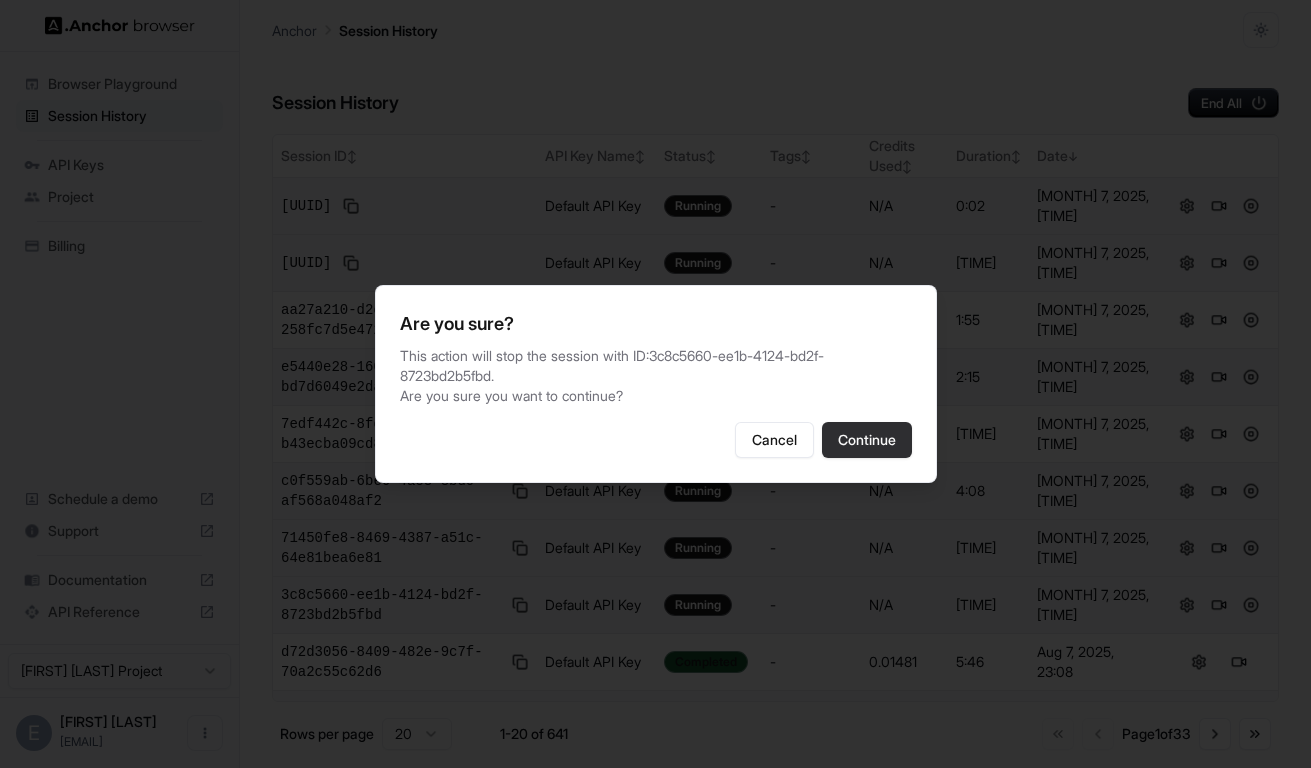 click on "Continue" at bounding box center (867, 440) 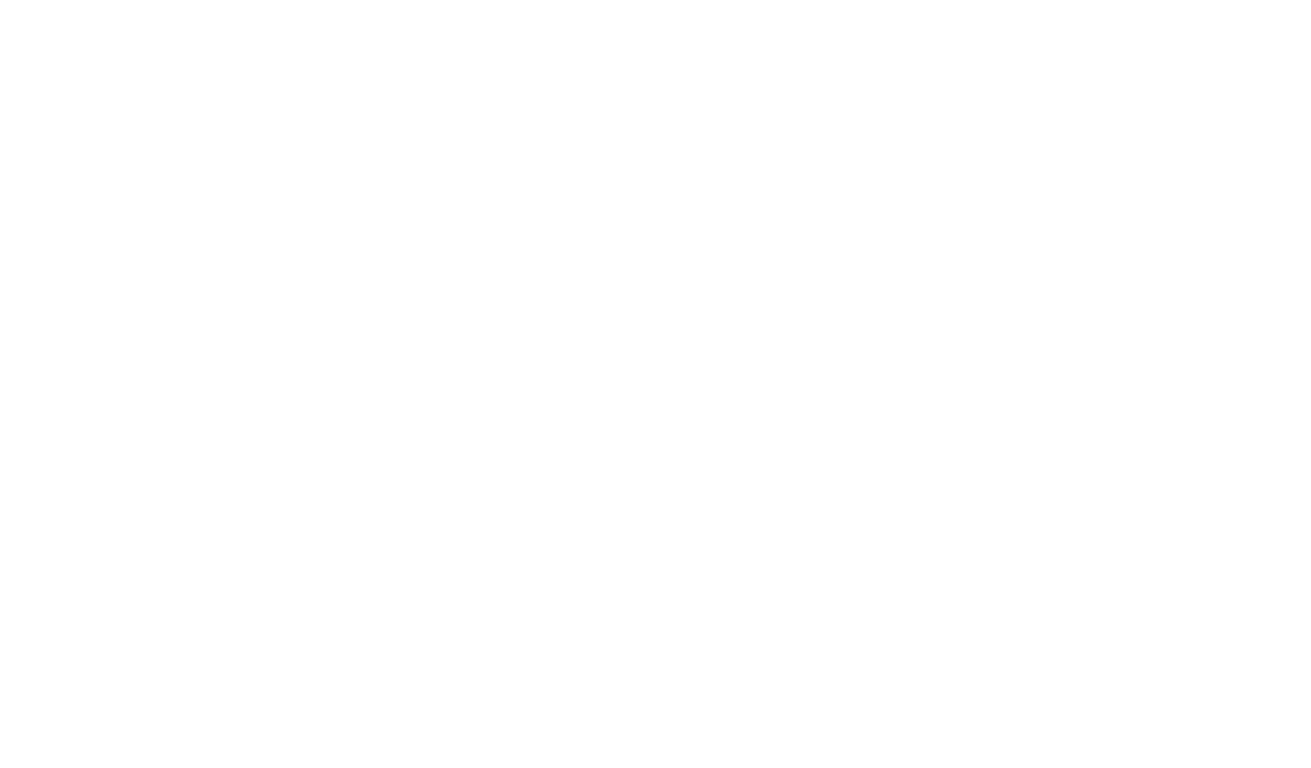 scroll, scrollTop: 0, scrollLeft: 0, axis: both 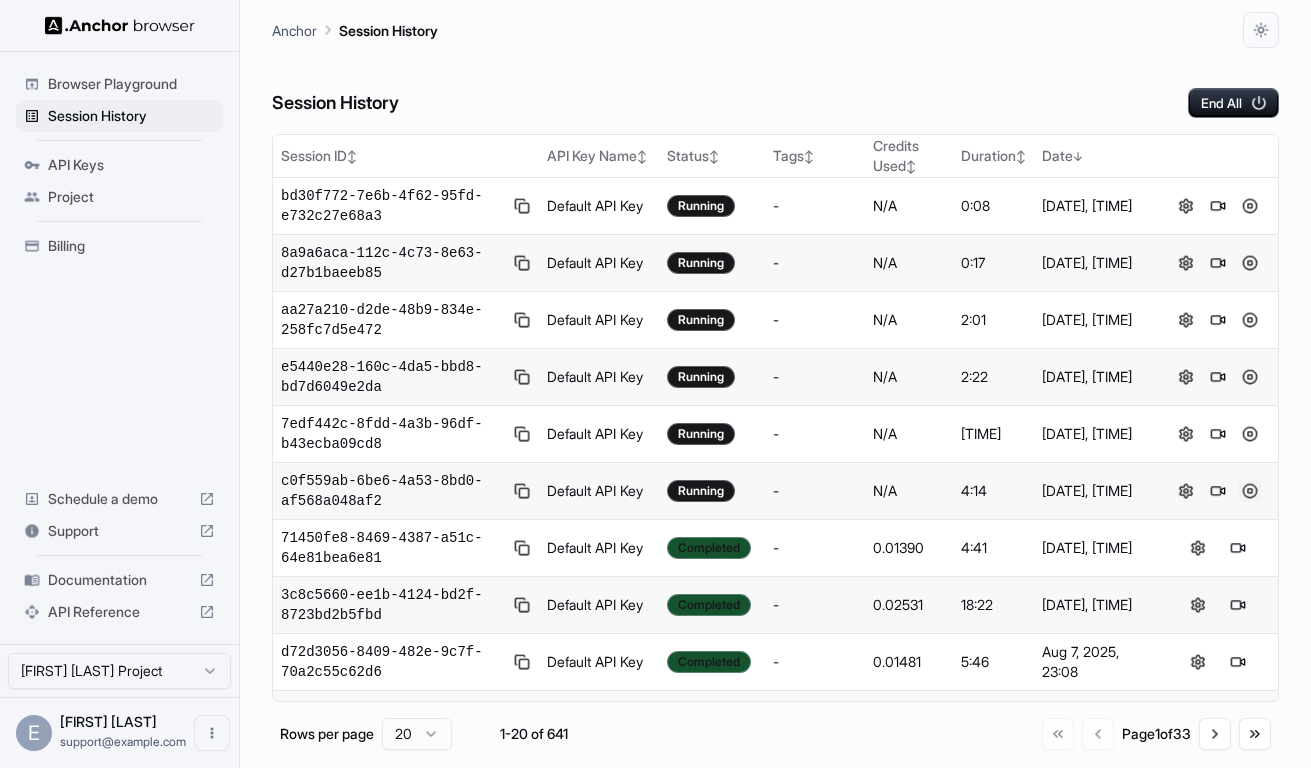 click at bounding box center (1250, 491) 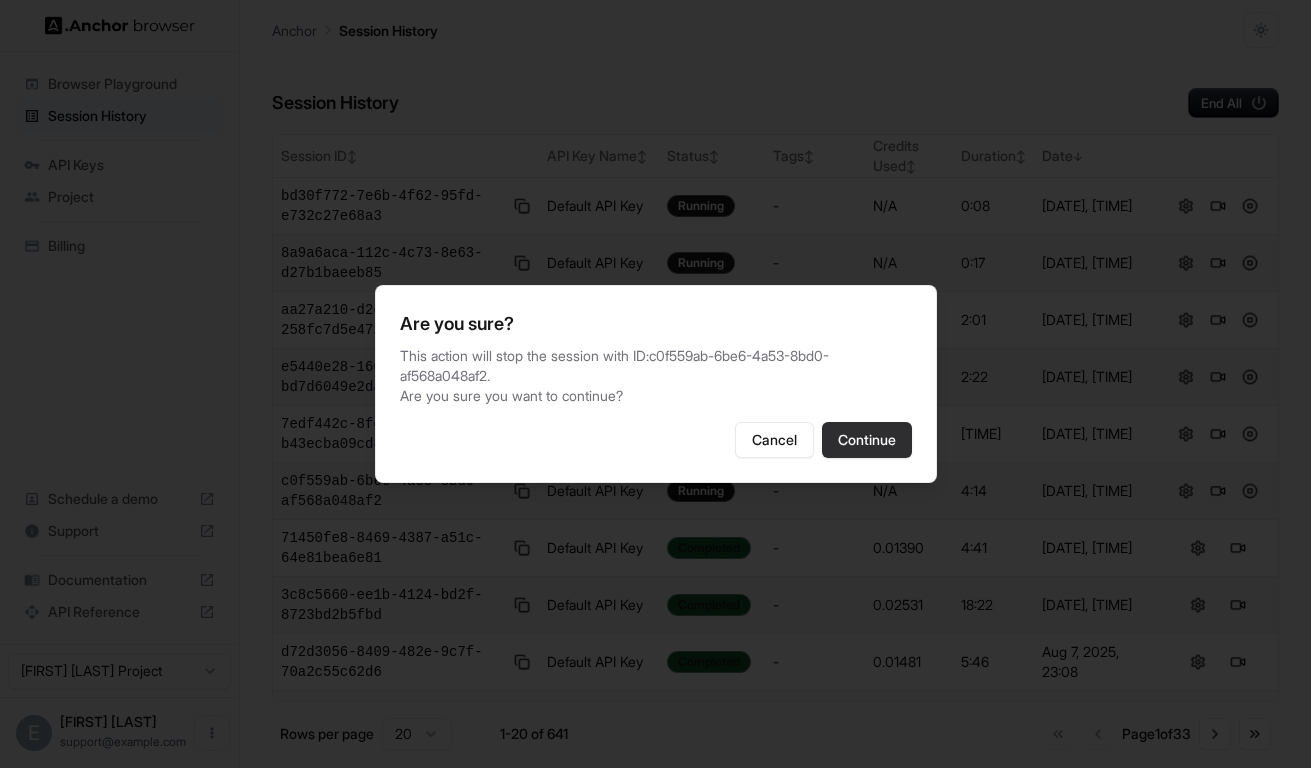 click on "Continue" at bounding box center (867, 440) 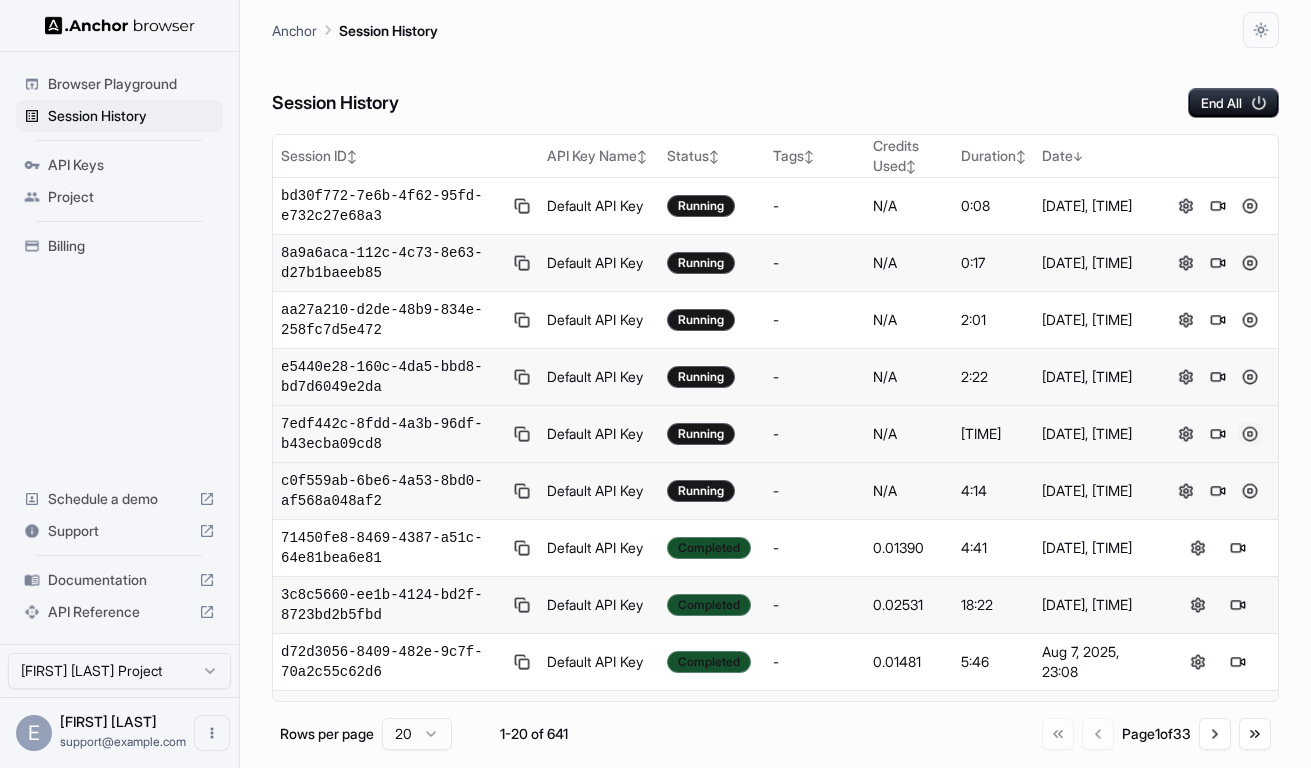click at bounding box center (1250, 434) 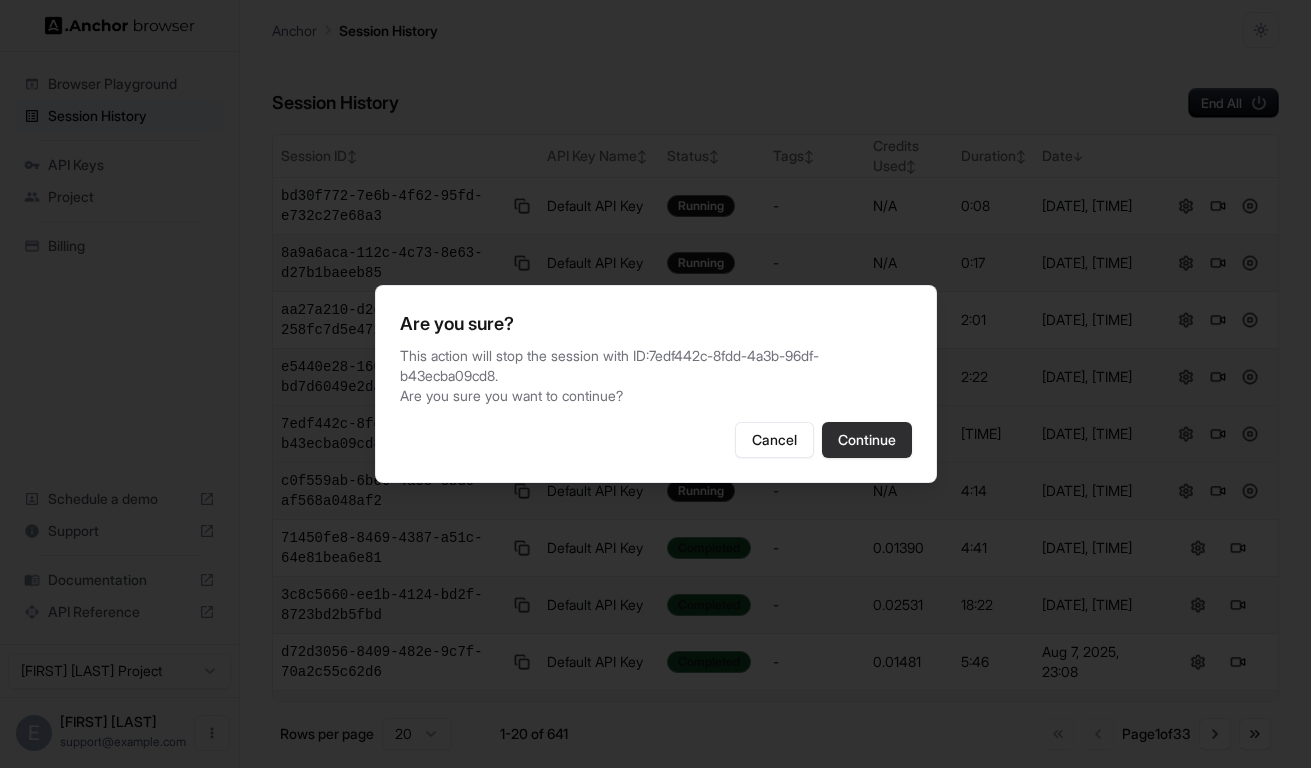 click on "Continue" at bounding box center (867, 440) 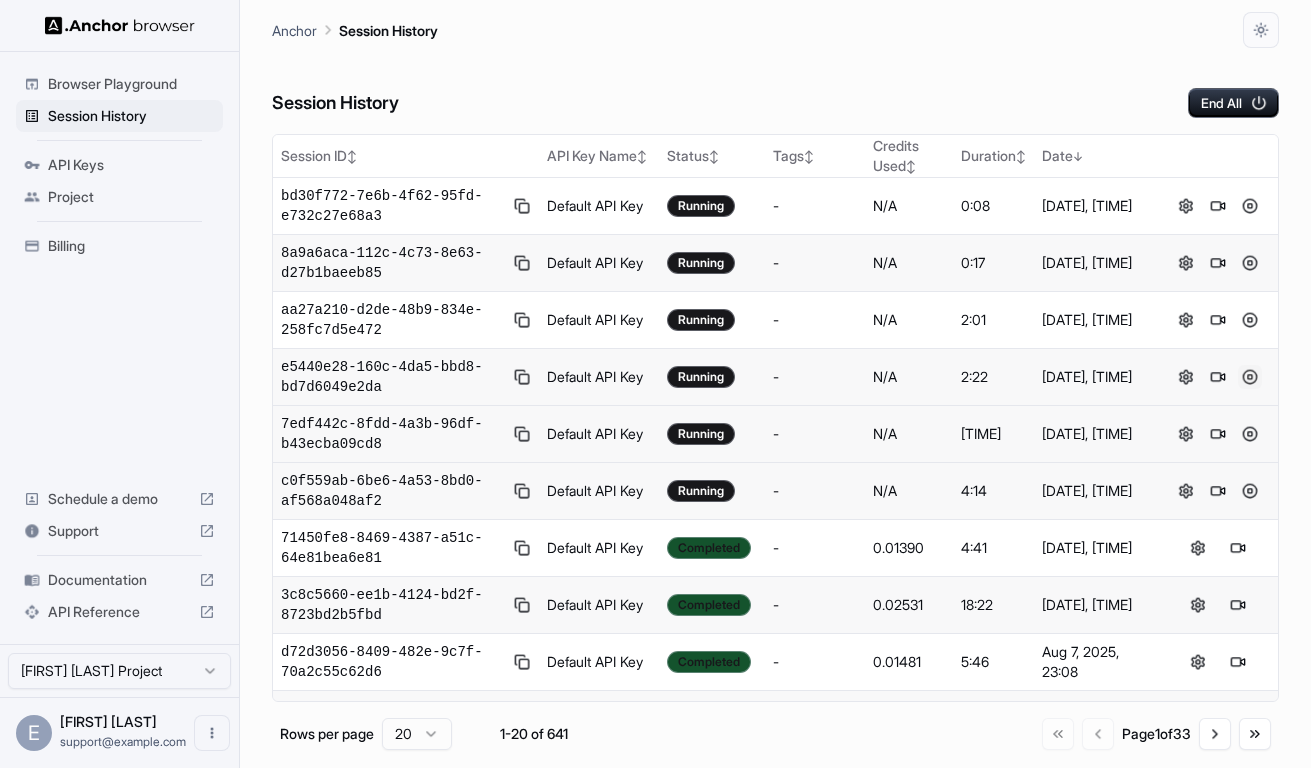 click at bounding box center (1250, 377) 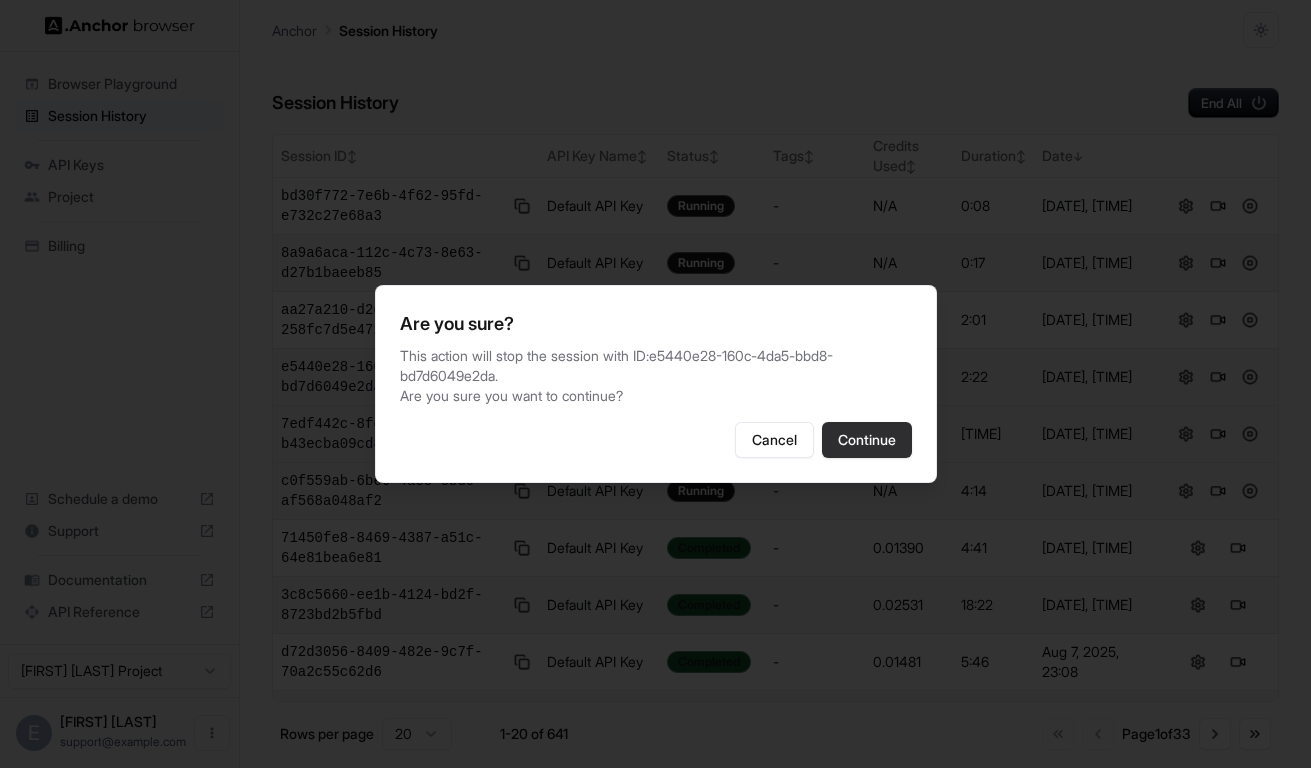 click on "Continue" at bounding box center [867, 440] 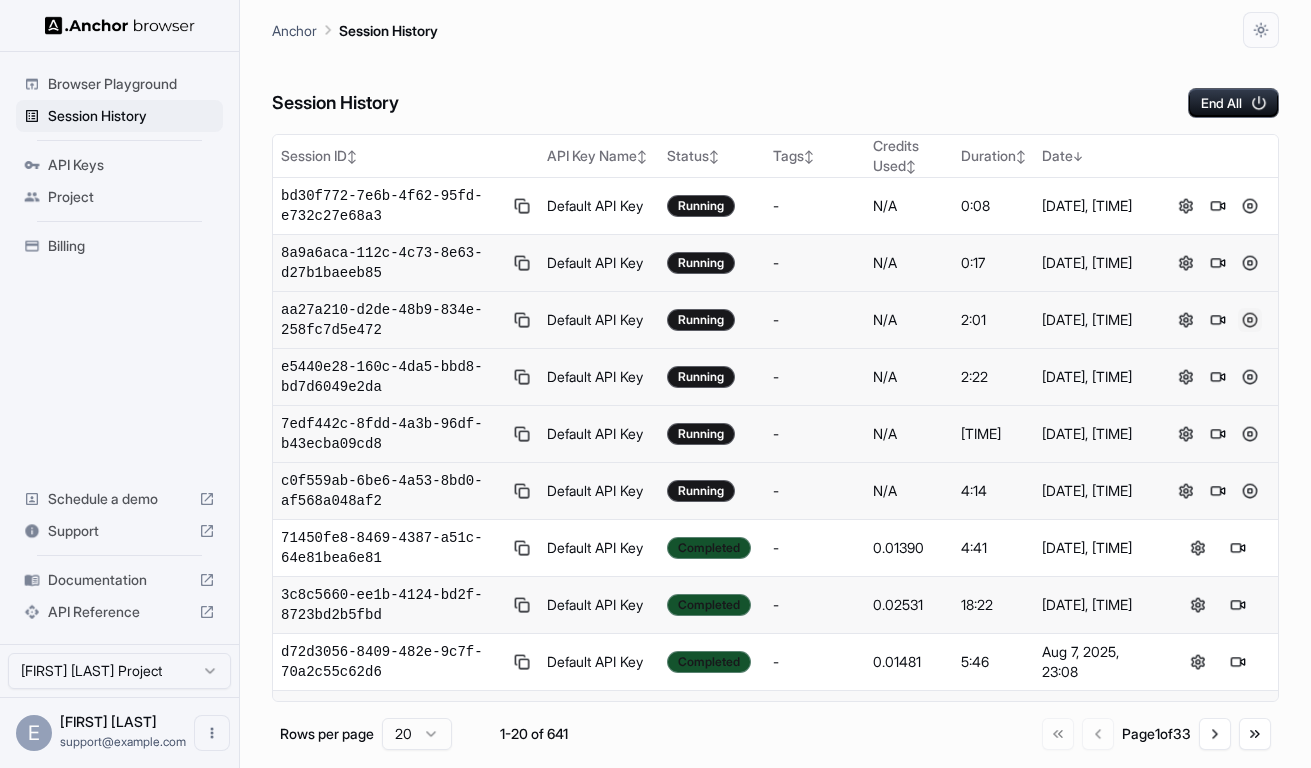 click at bounding box center (1250, 320) 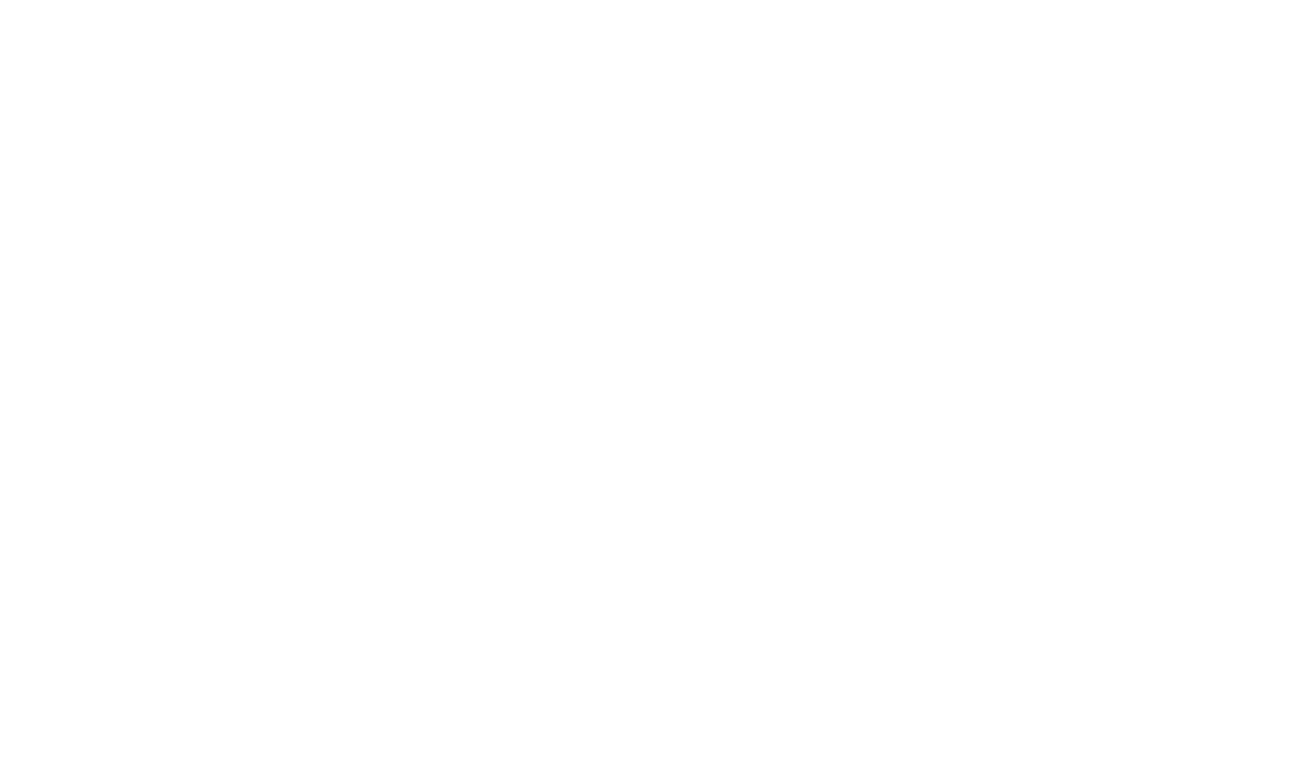 scroll, scrollTop: 0, scrollLeft: 0, axis: both 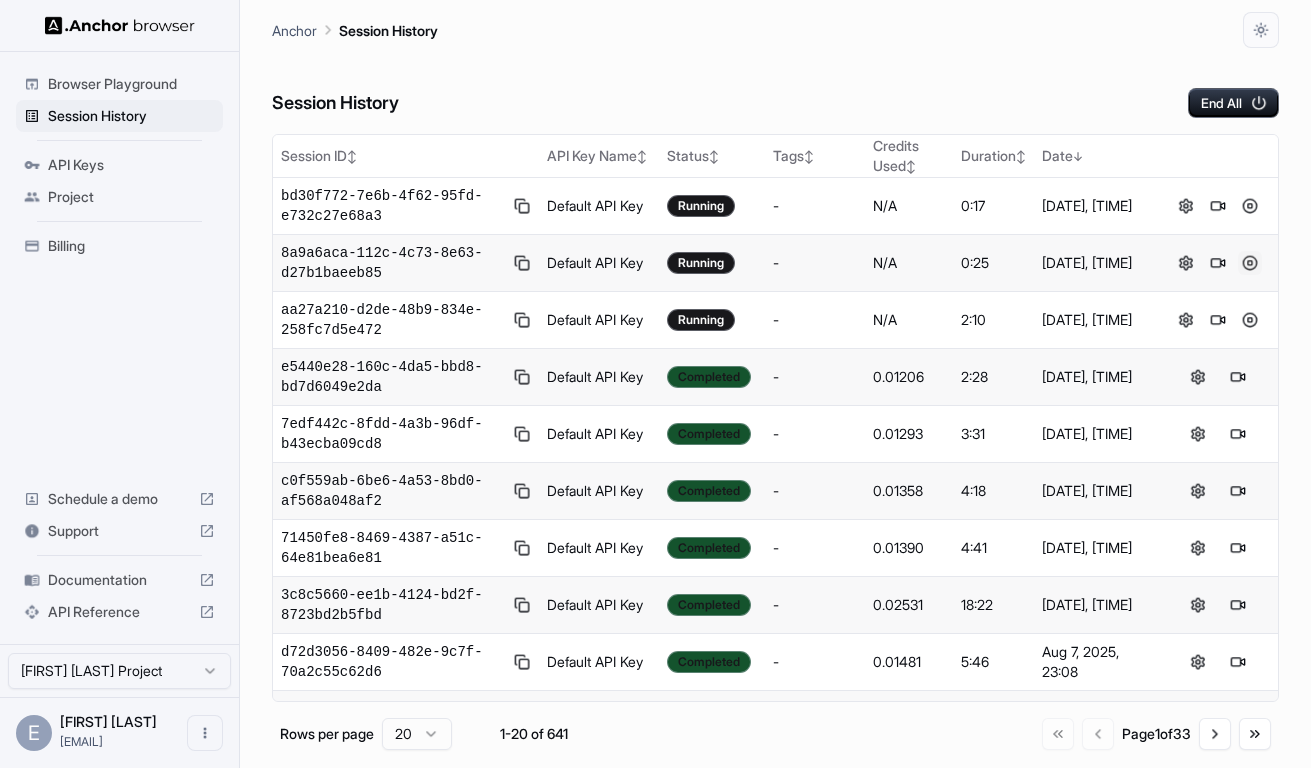 click at bounding box center [1250, 263] 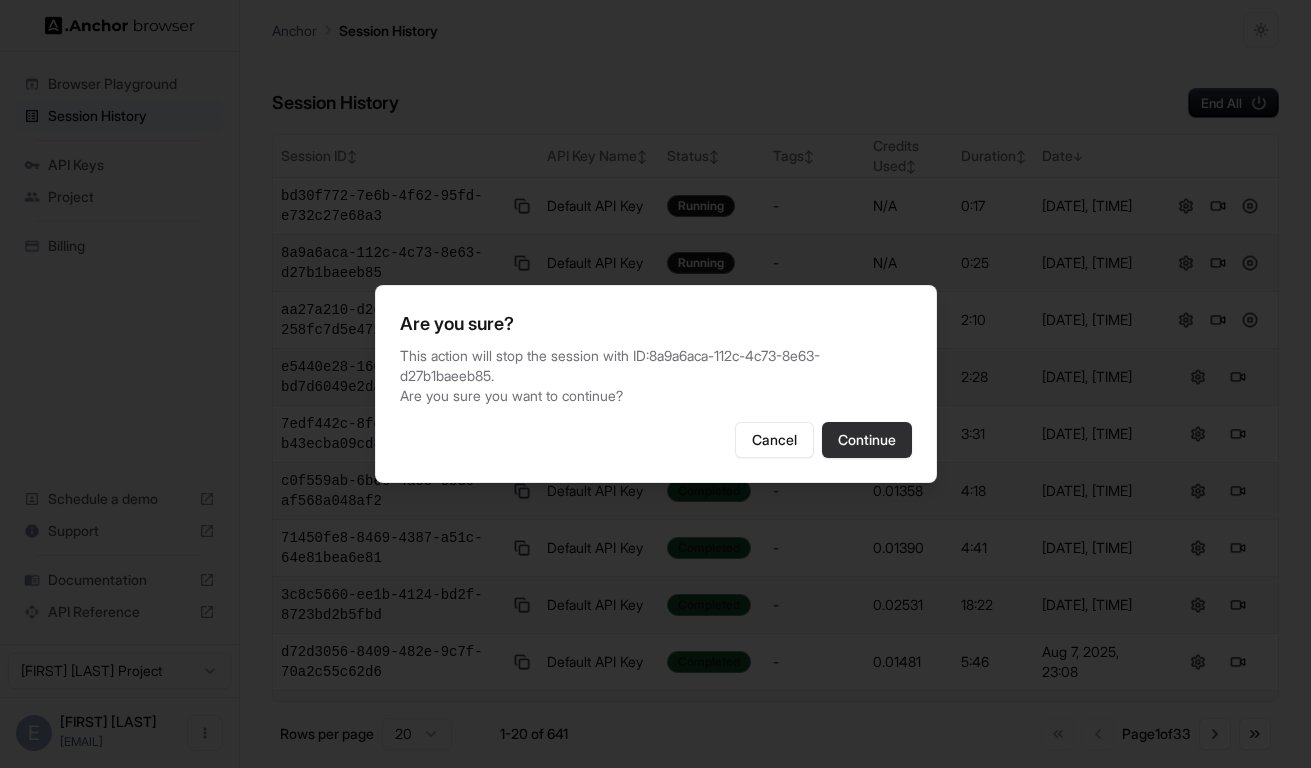 click on "Continue" at bounding box center [867, 440] 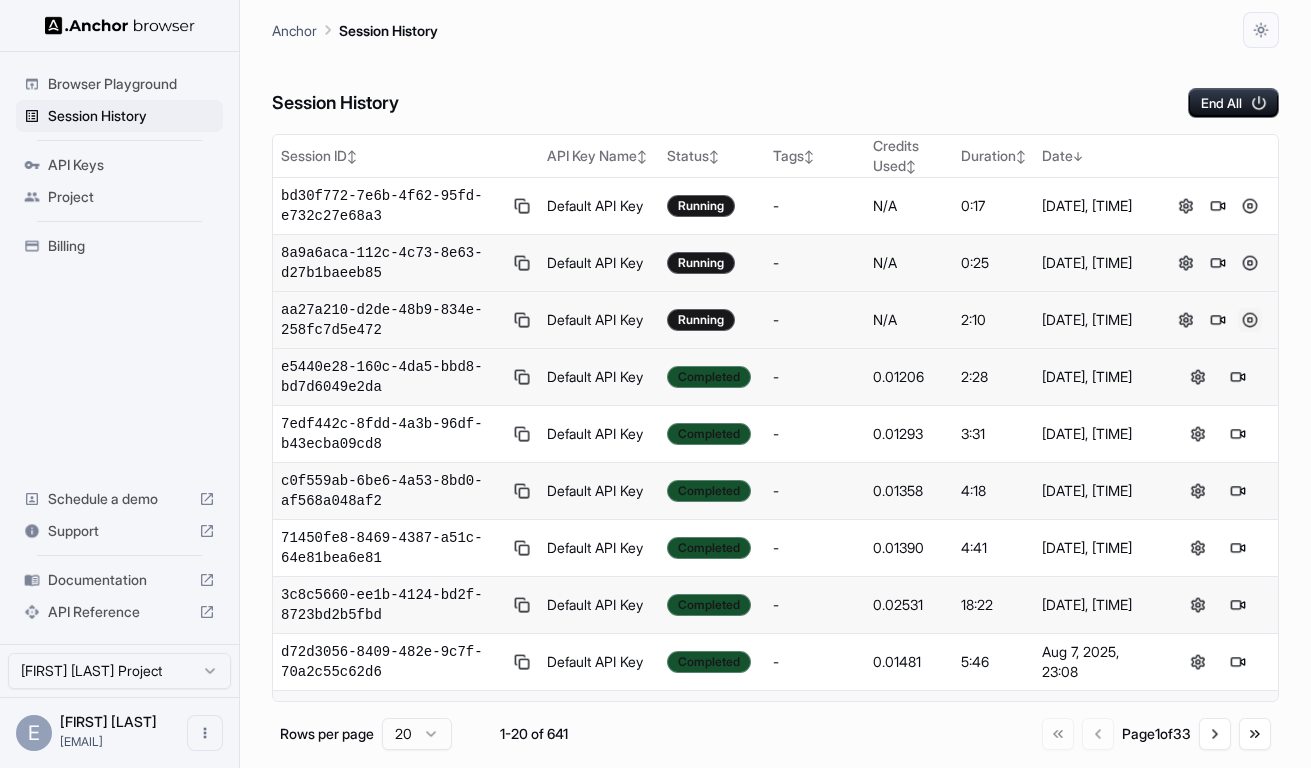 click at bounding box center [1250, 320] 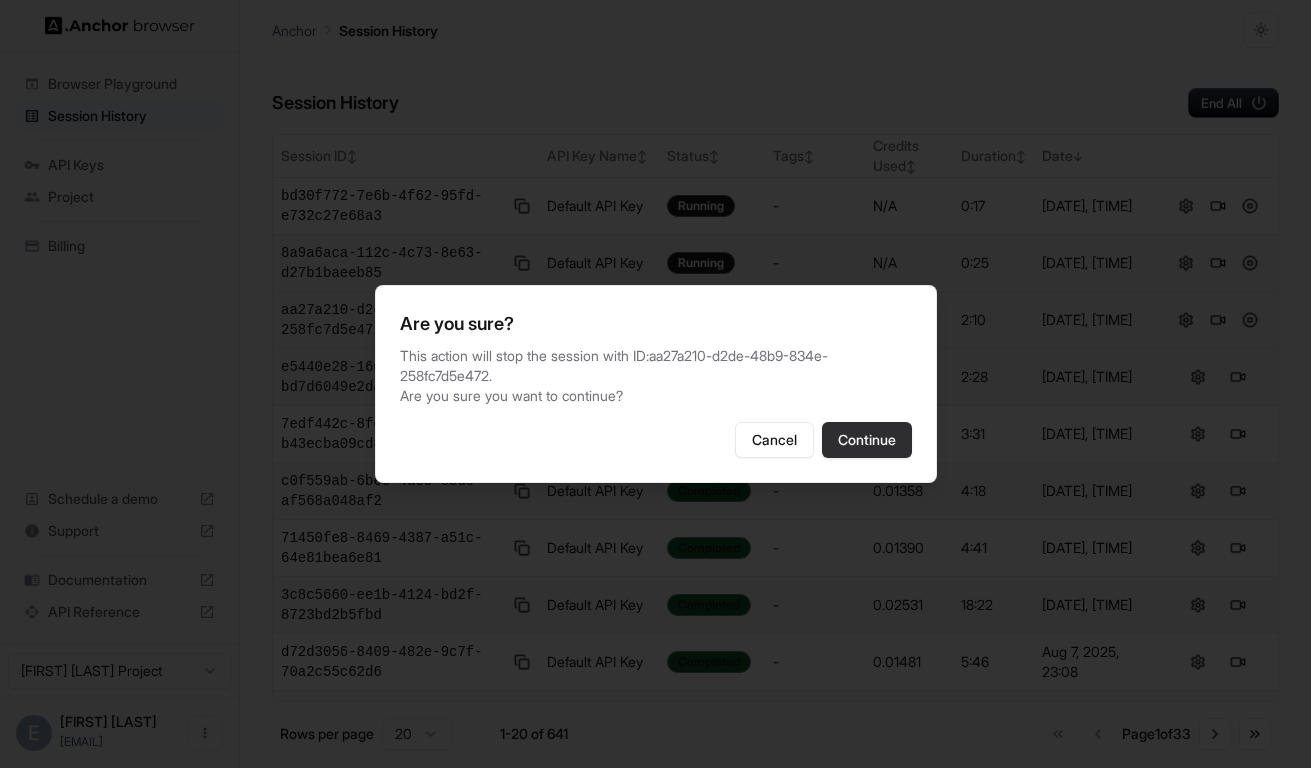 click on "Continue" at bounding box center [867, 440] 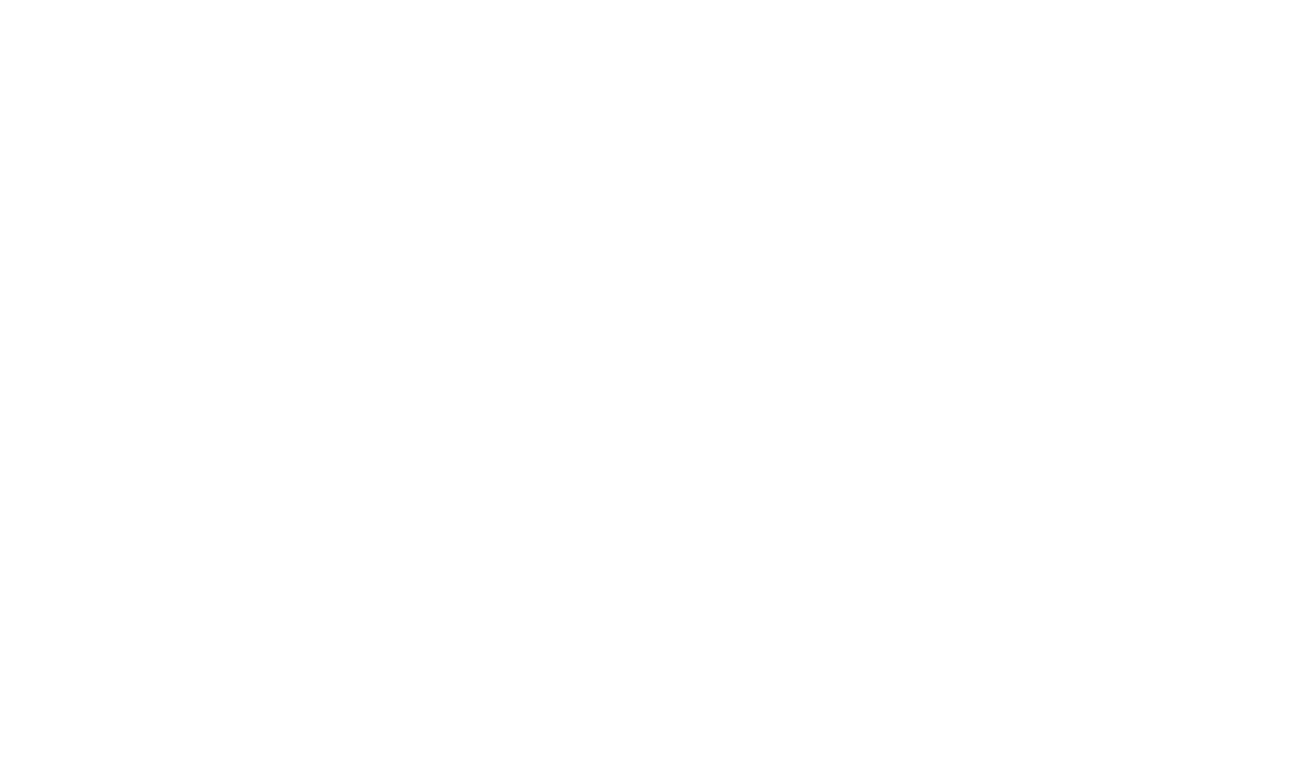 scroll, scrollTop: 0, scrollLeft: 0, axis: both 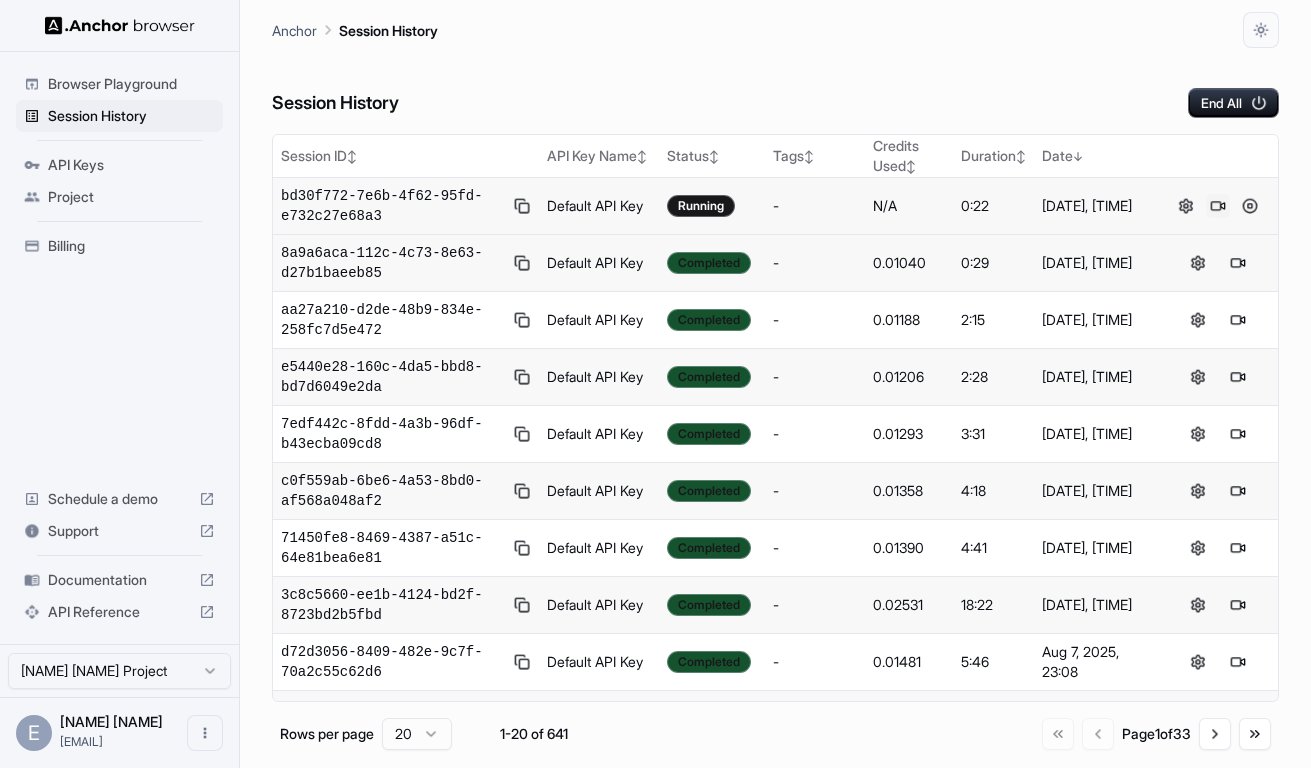 click at bounding box center [1218, 206] 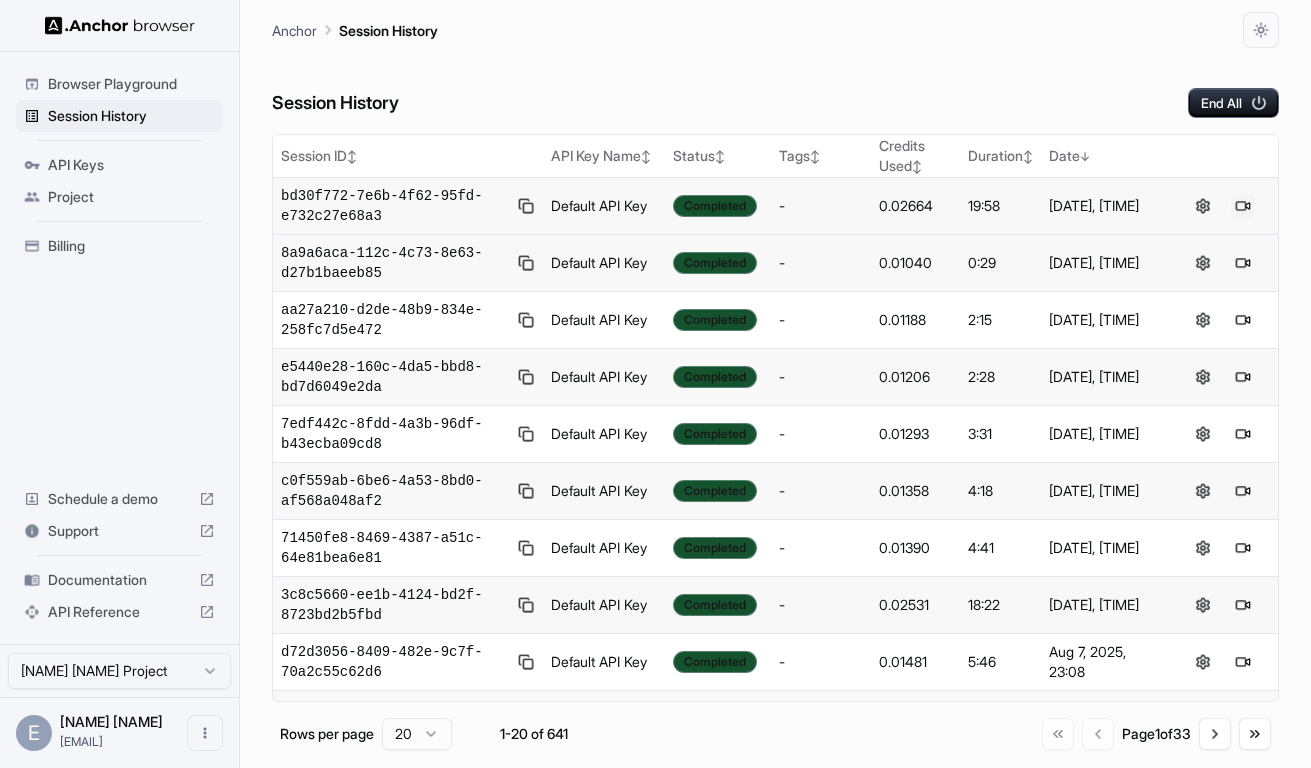 click at bounding box center (1243, 206) 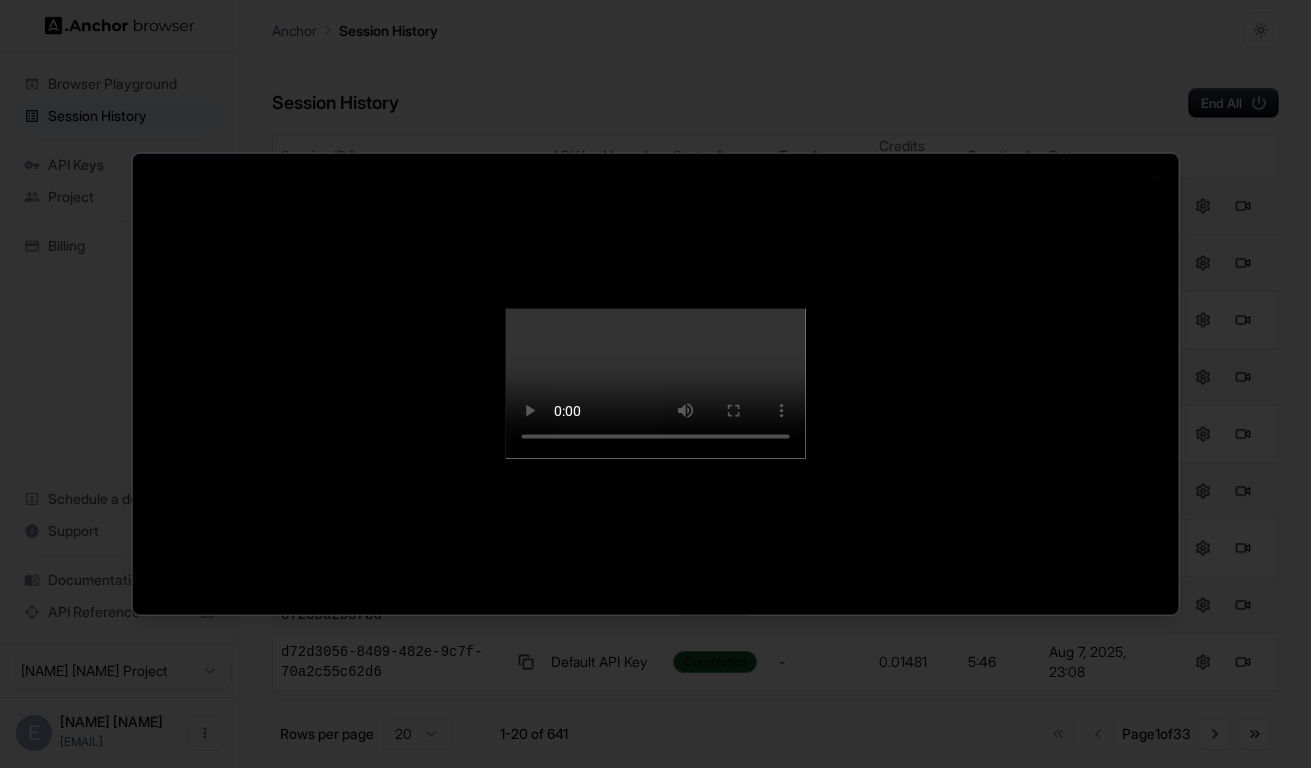 click at bounding box center [655, 384] 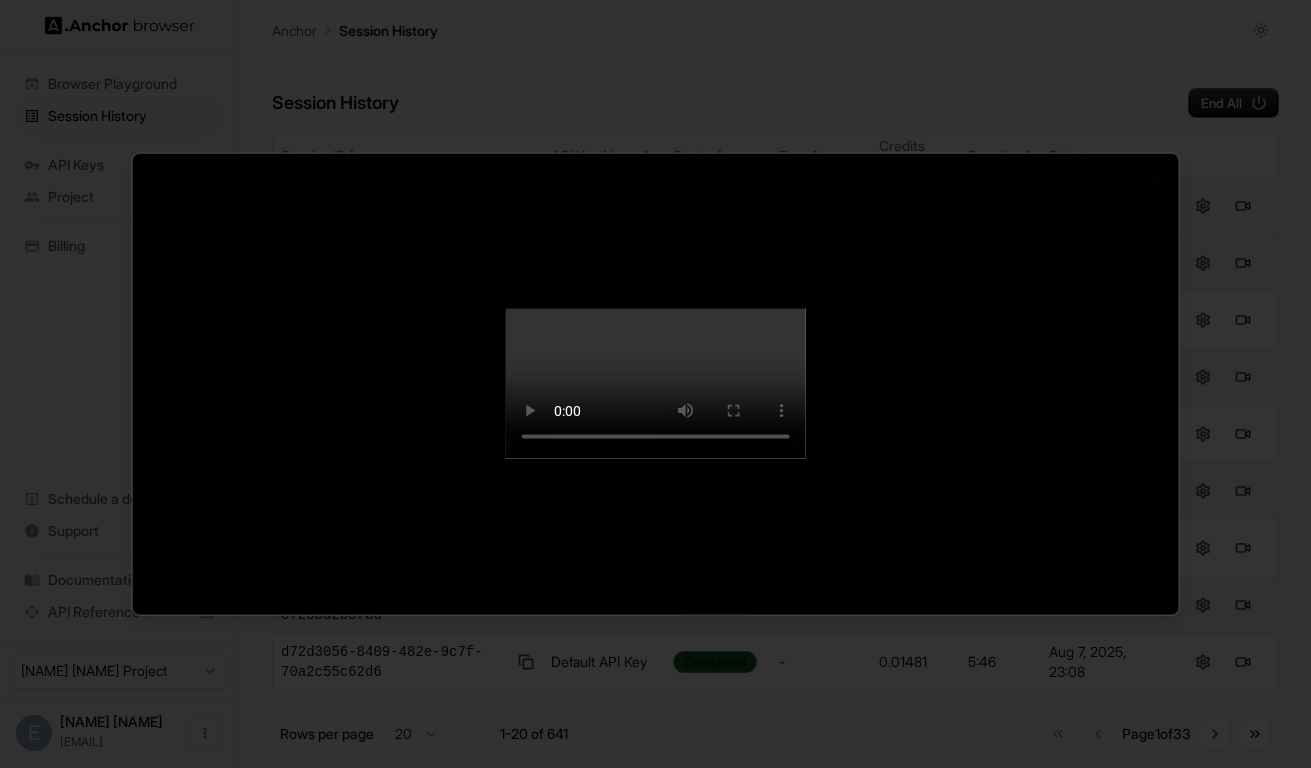 type 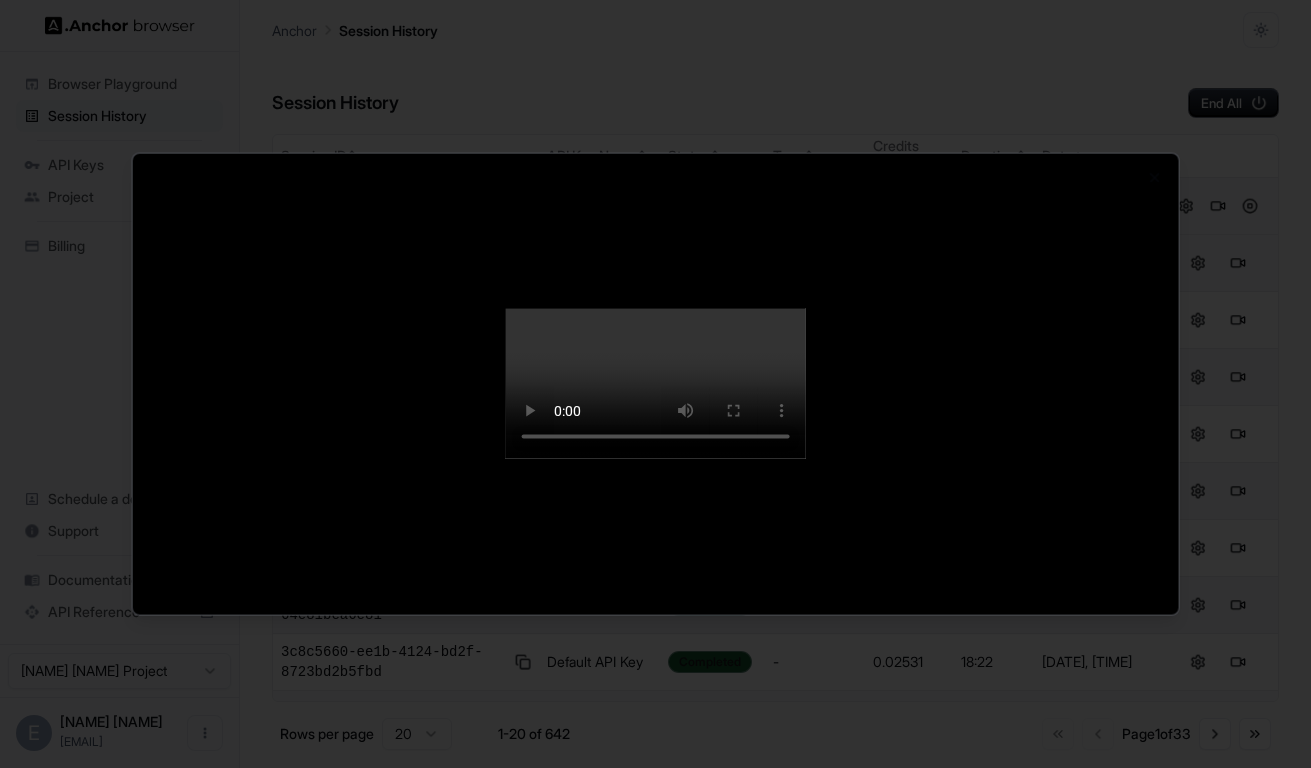 click at bounding box center (655, 384) 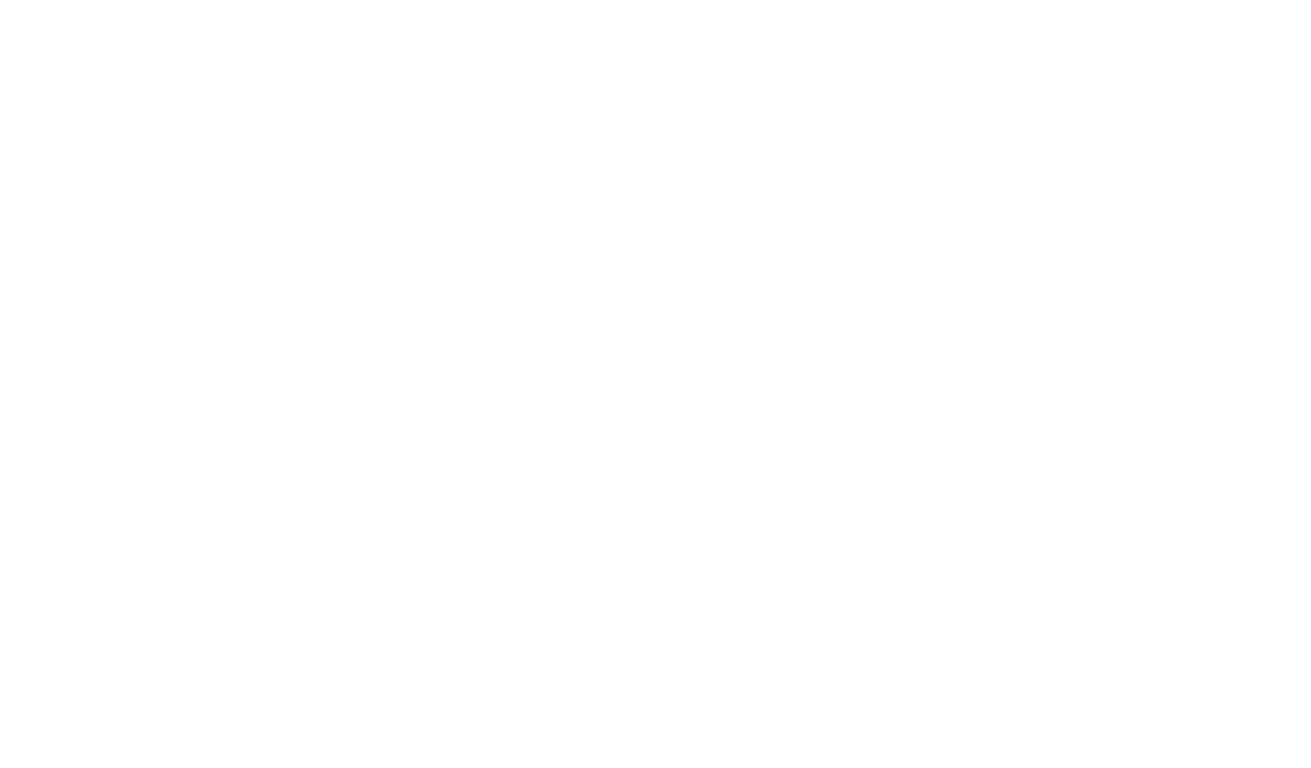 scroll, scrollTop: 0, scrollLeft: 0, axis: both 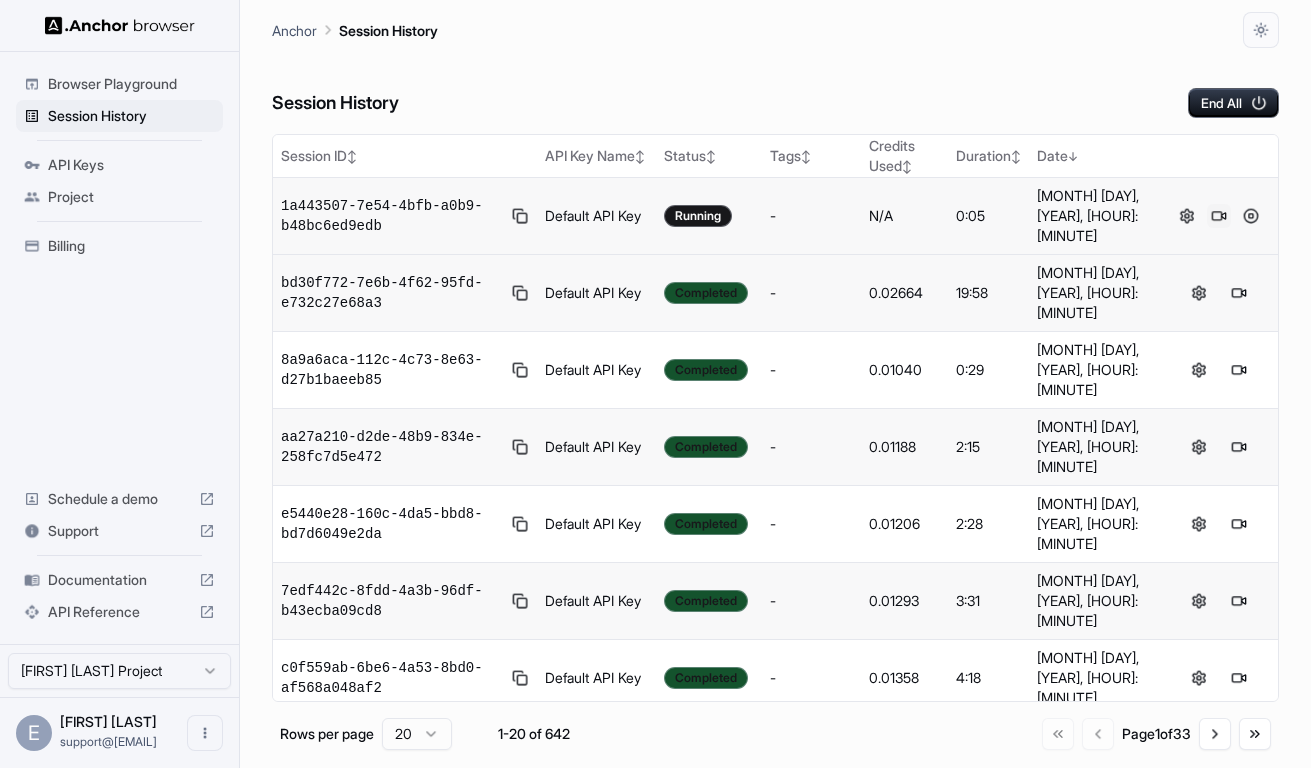 click at bounding box center (1219, 216) 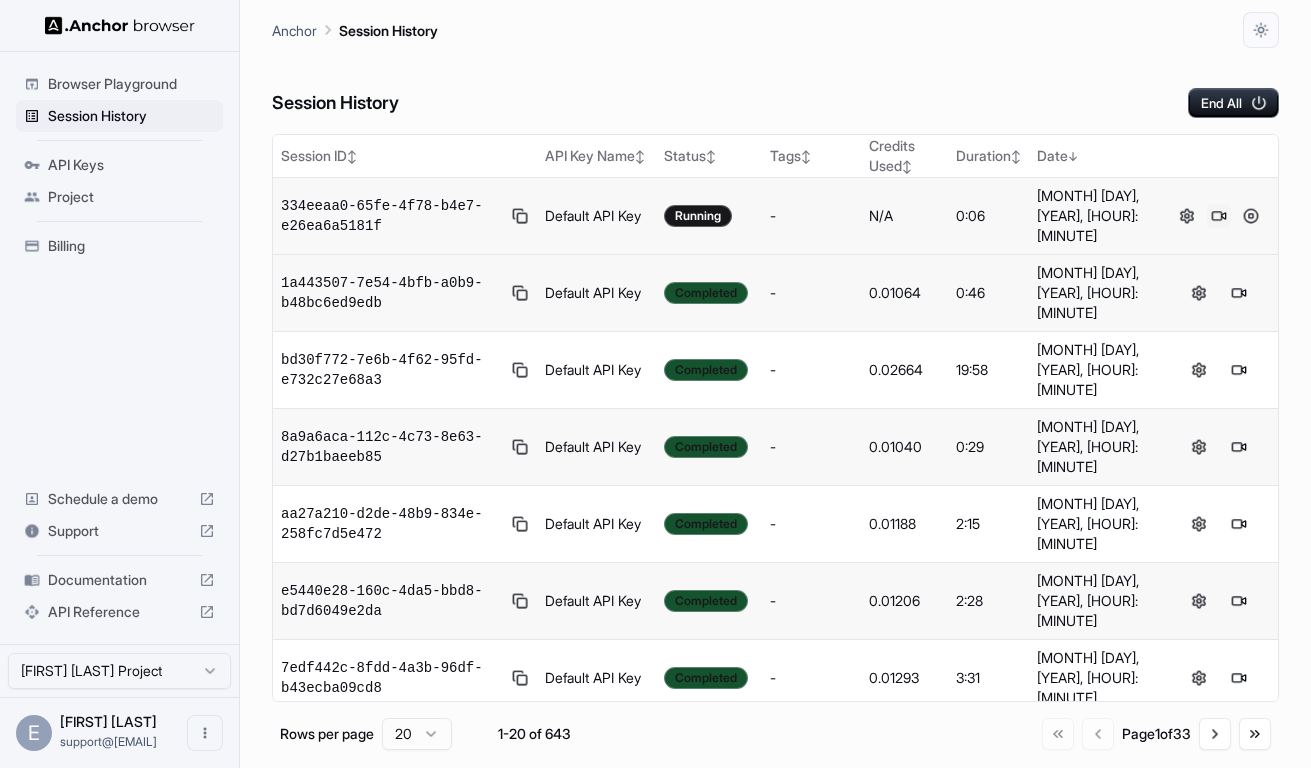 click at bounding box center (1219, 216) 